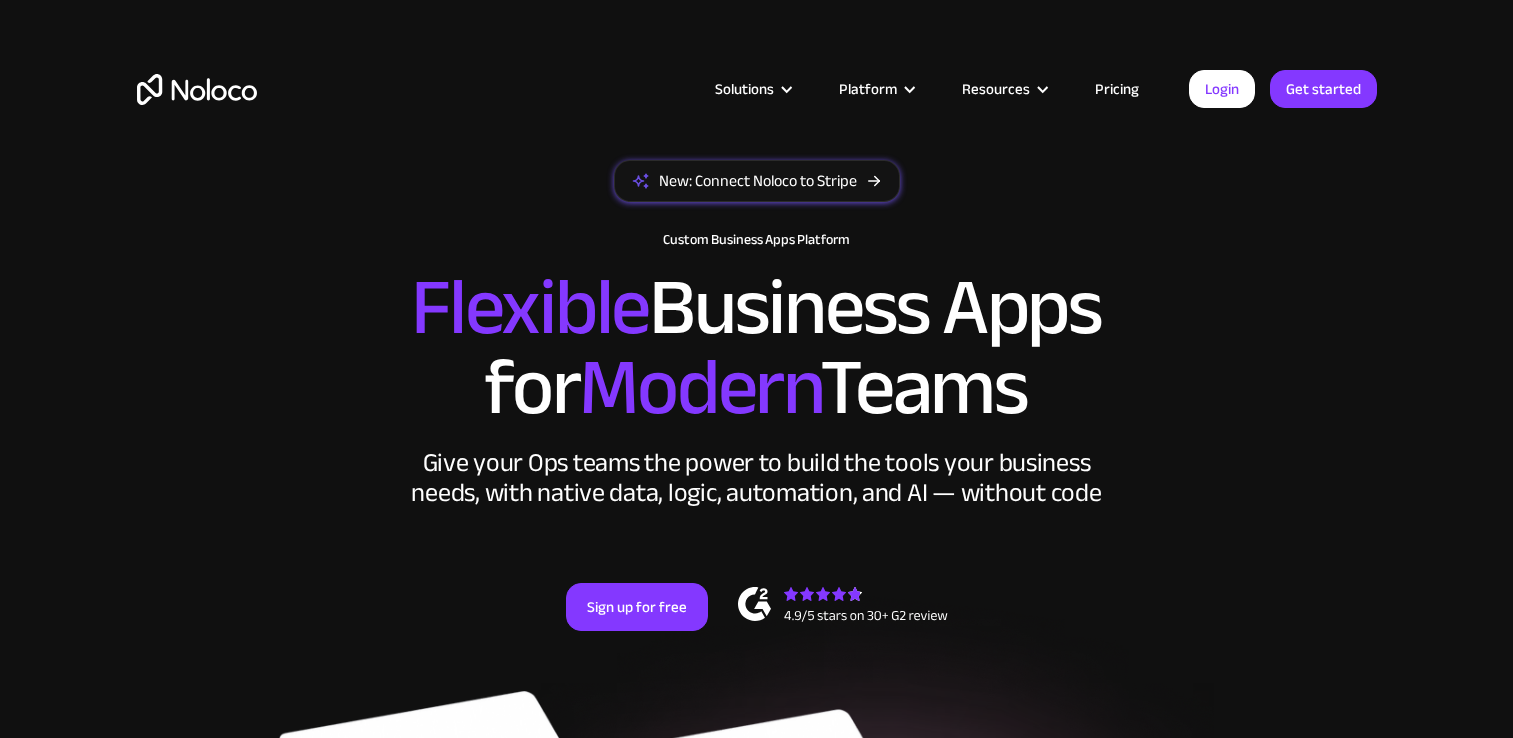 scroll, scrollTop: 0, scrollLeft: 0, axis: both 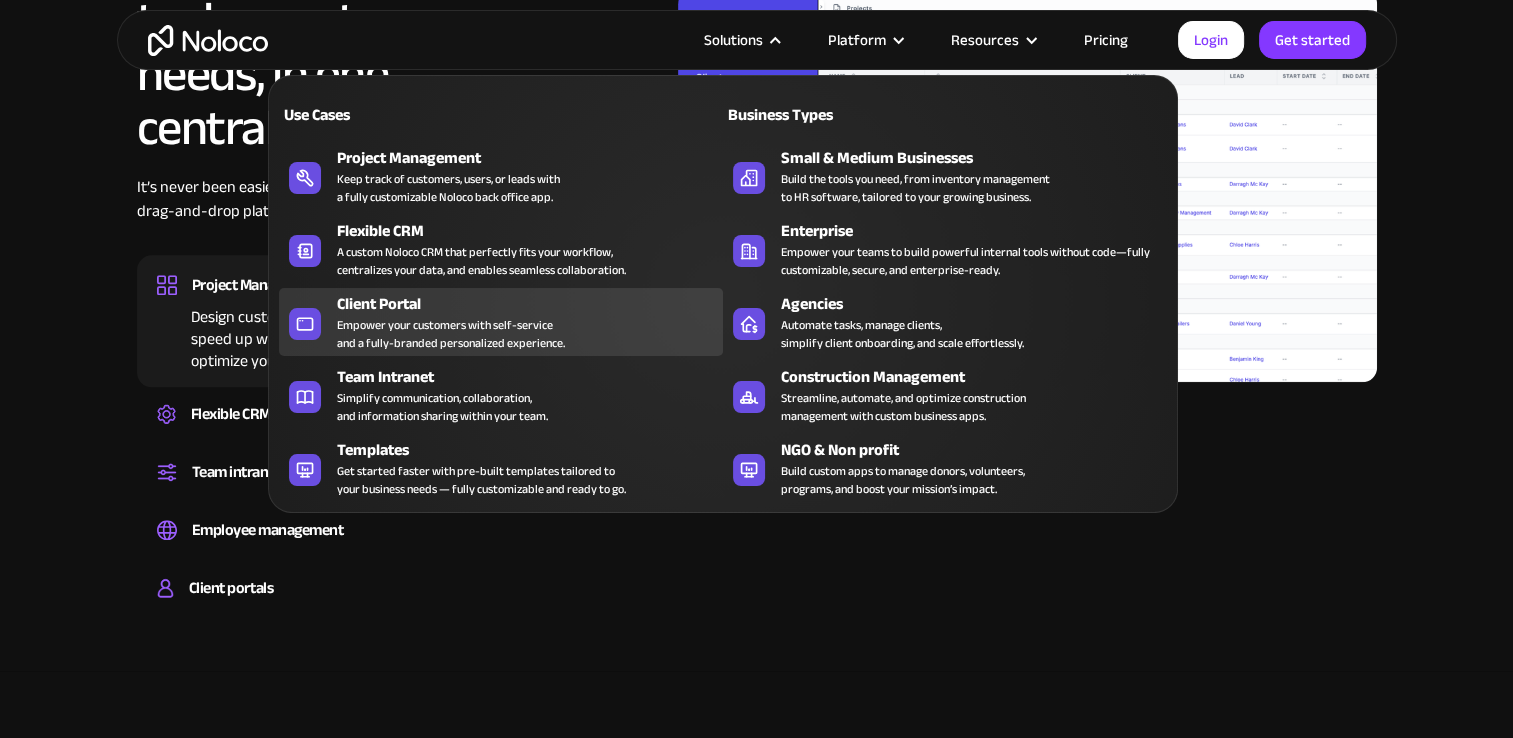 click on "Empower your customers with self-service  and a fully-branded personalized experience." at bounding box center [451, 334] 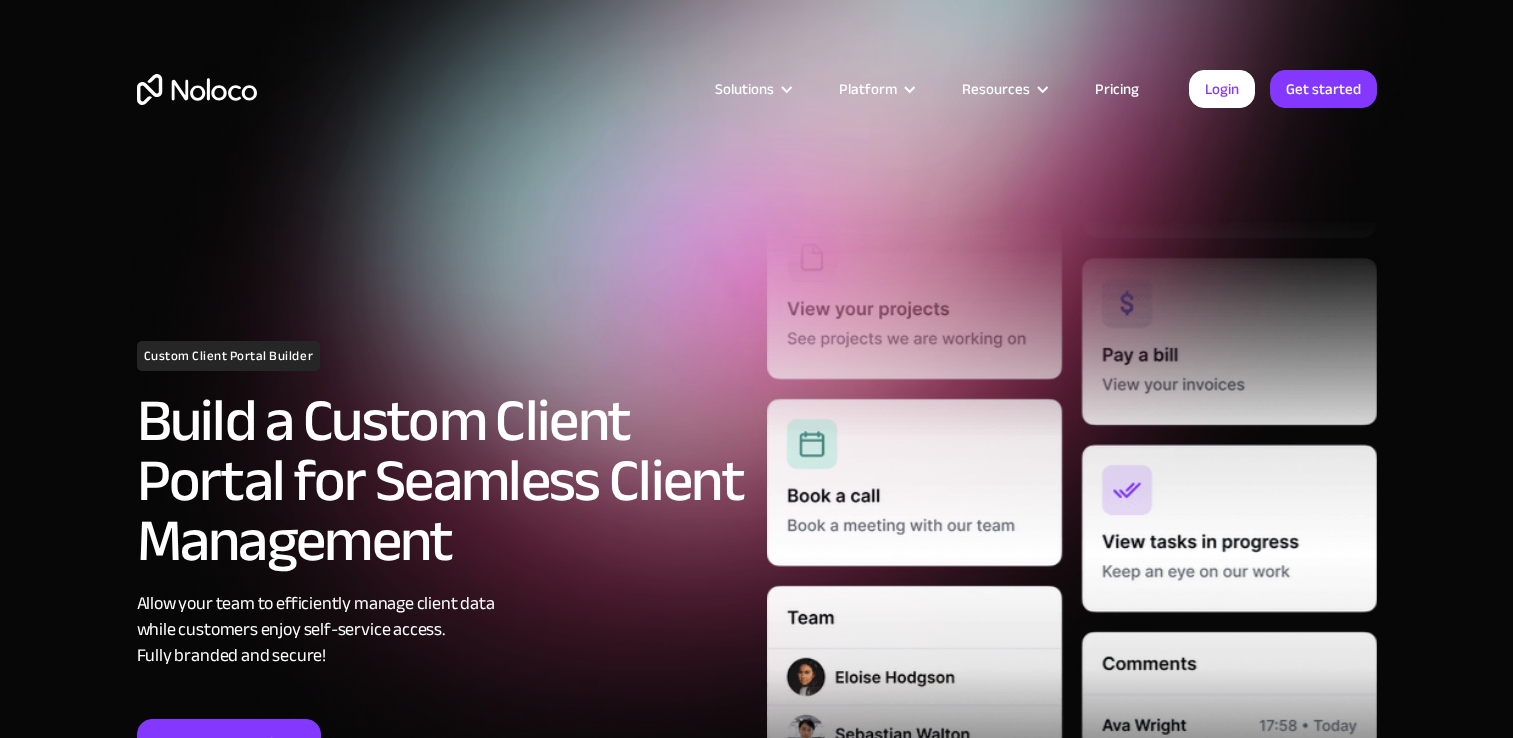 scroll, scrollTop: 0, scrollLeft: 0, axis: both 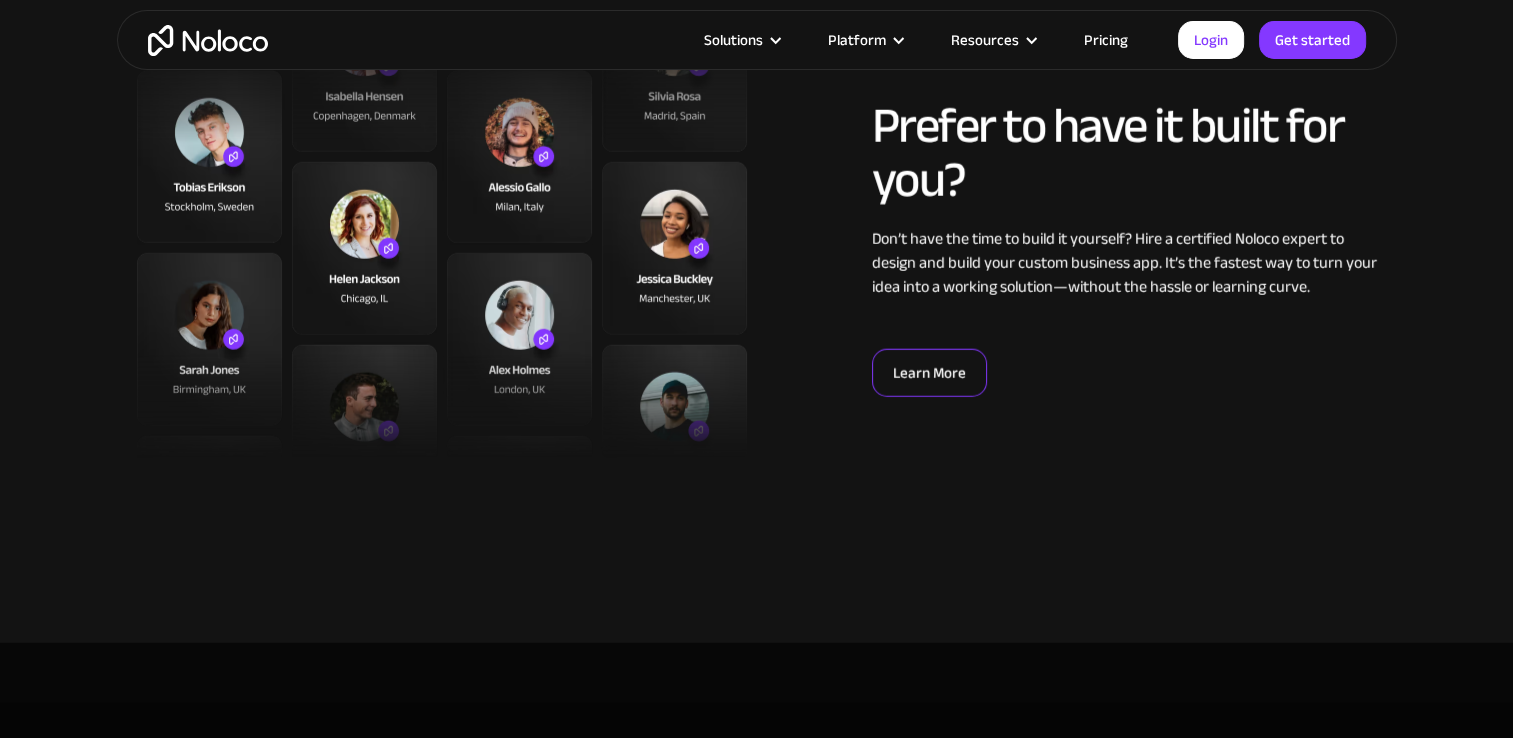 click on "Learn More" at bounding box center (929, 373) 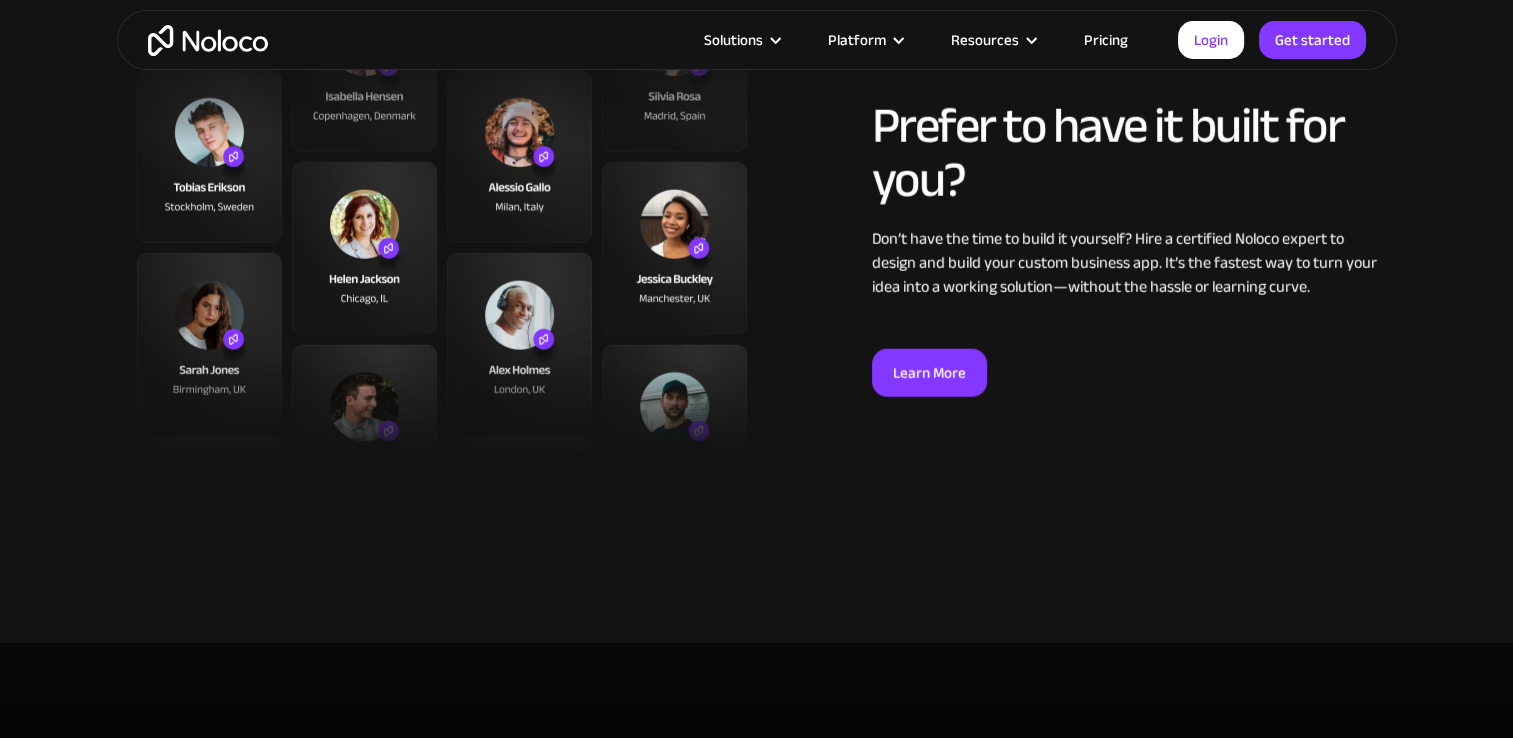 click on "Pricing" at bounding box center (1106, 40) 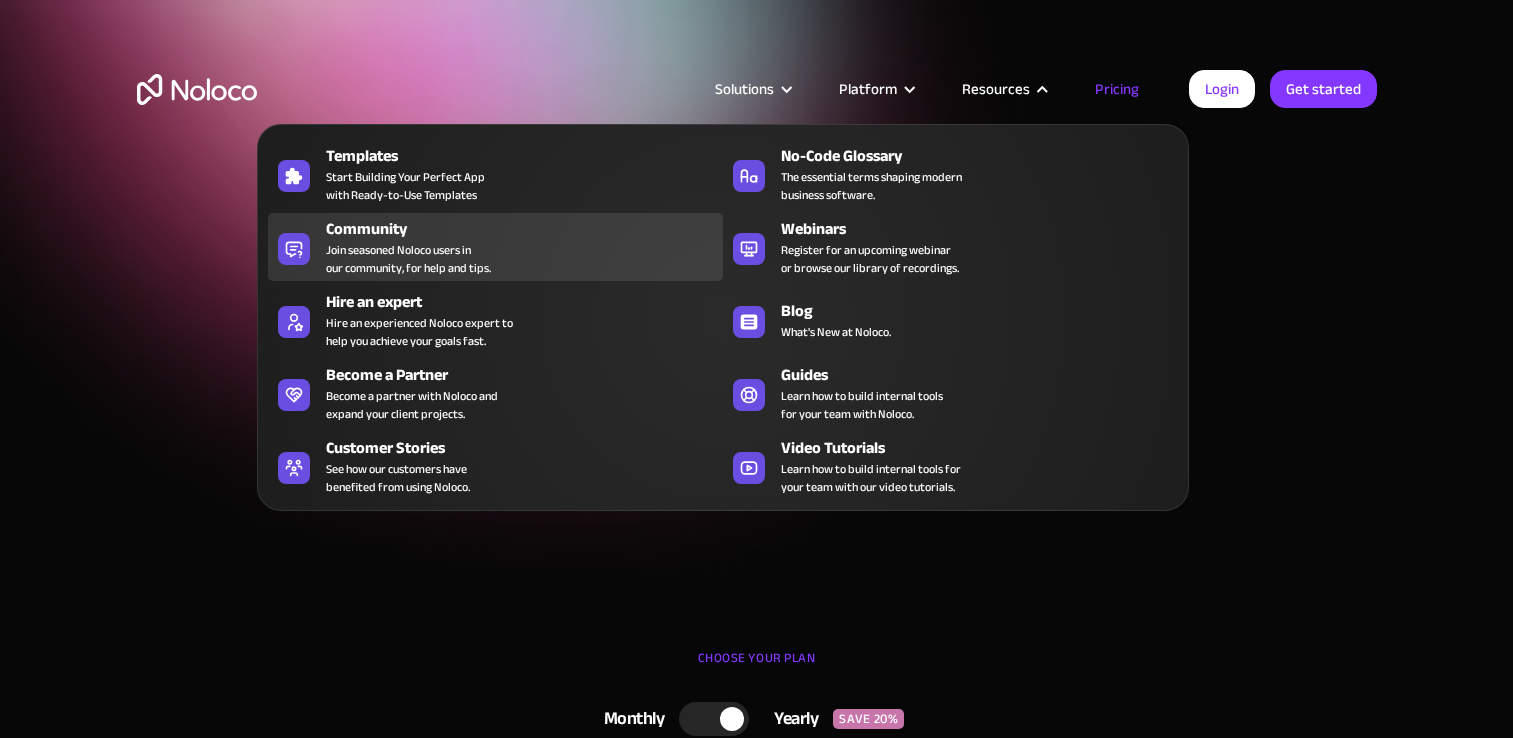 scroll, scrollTop: 0, scrollLeft: 0, axis: both 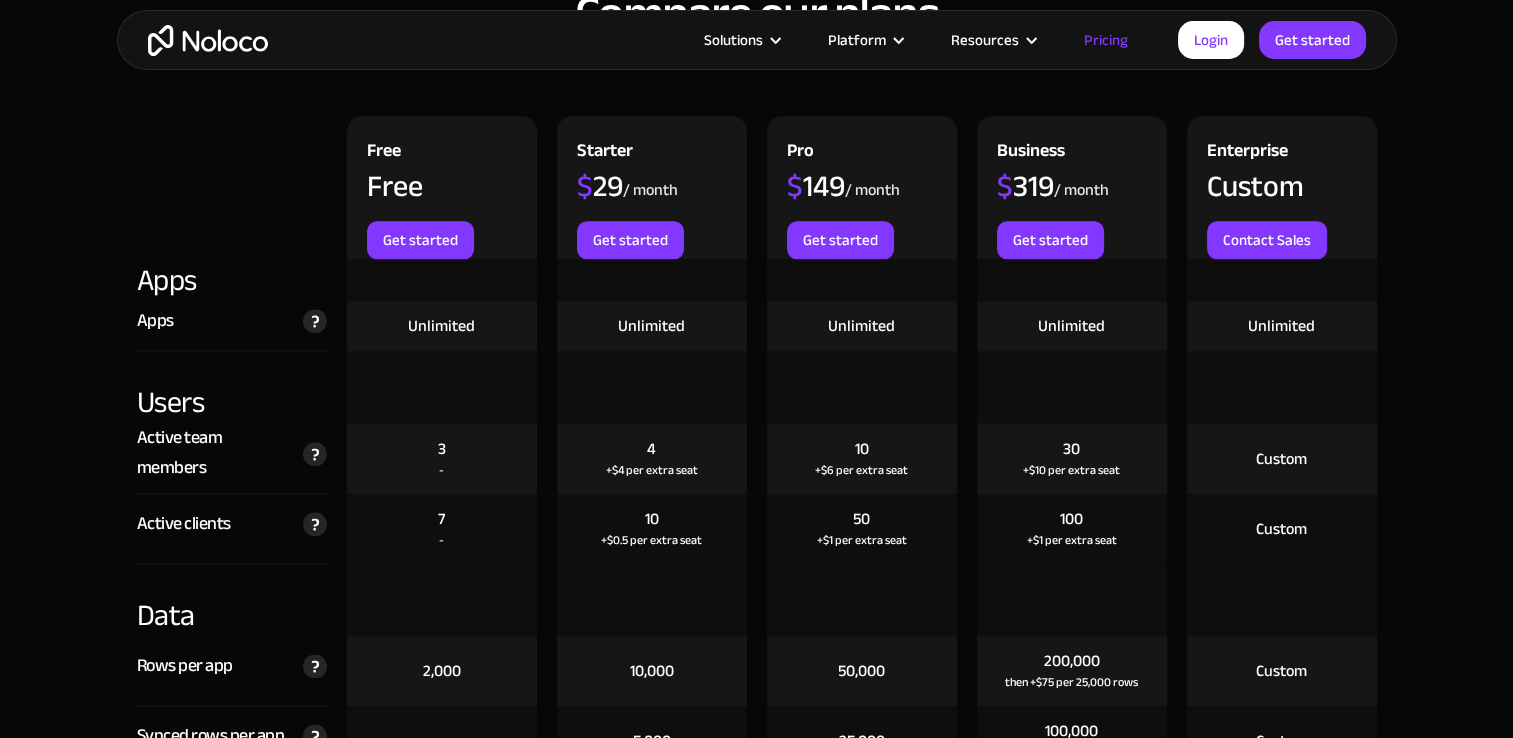 click on "+$0.5 per extra seat" at bounding box center (651, 540) 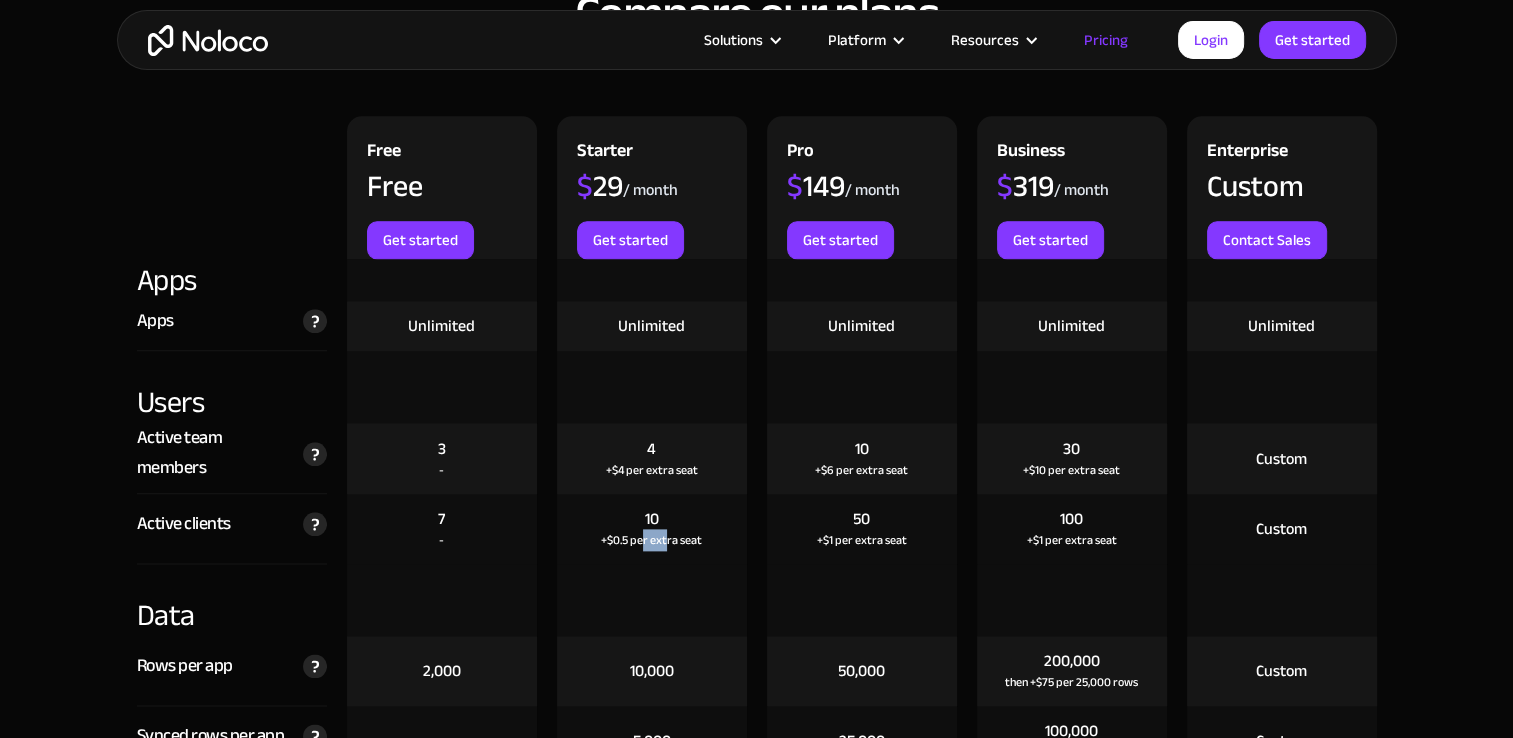 drag, startPoint x: 668, startPoint y: 522, endPoint x: 640, endPoint y: 525, distance: 28.160255 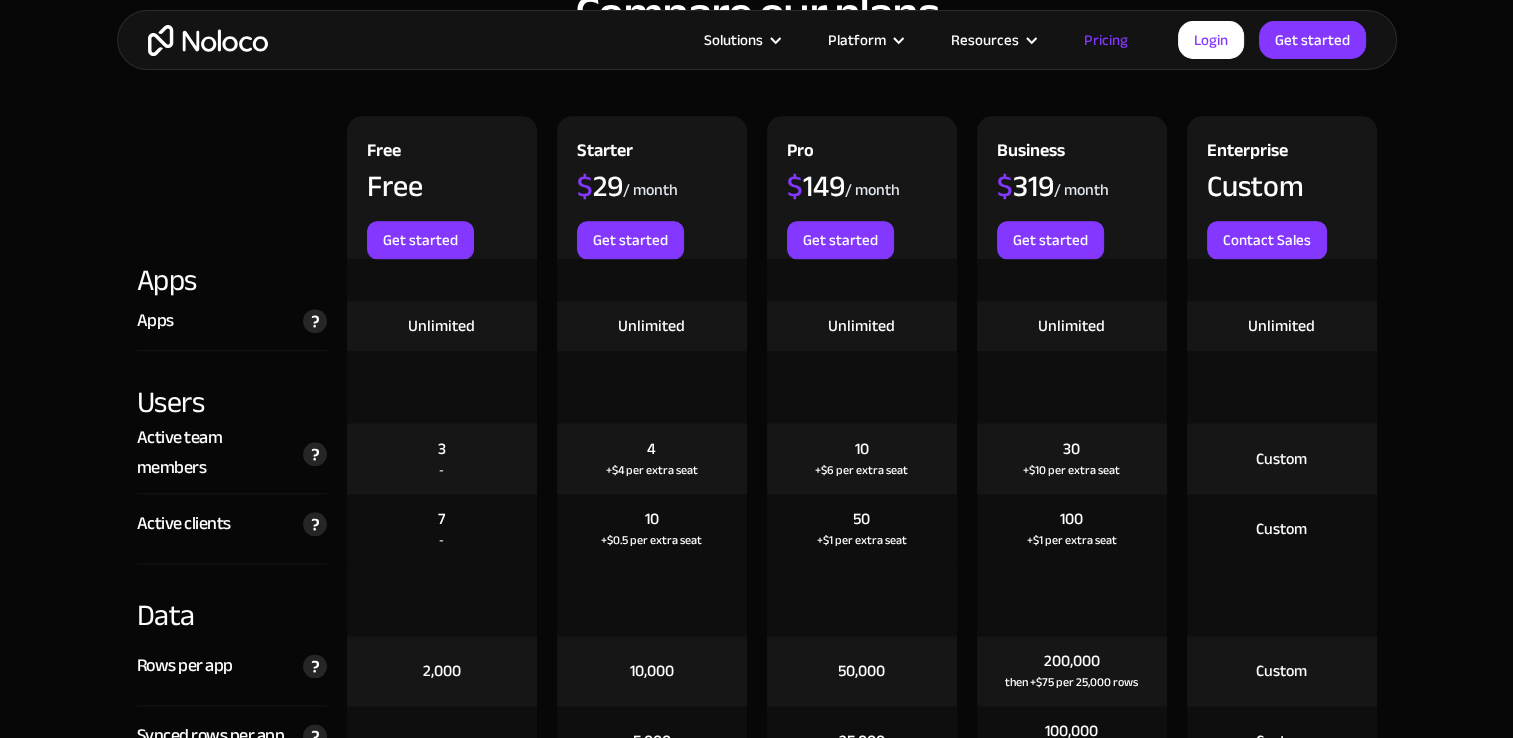 drag, startPoint x: 640, startPoint y: 525, endPoint x: 872, endPoint y: 521, distance: 232.03448 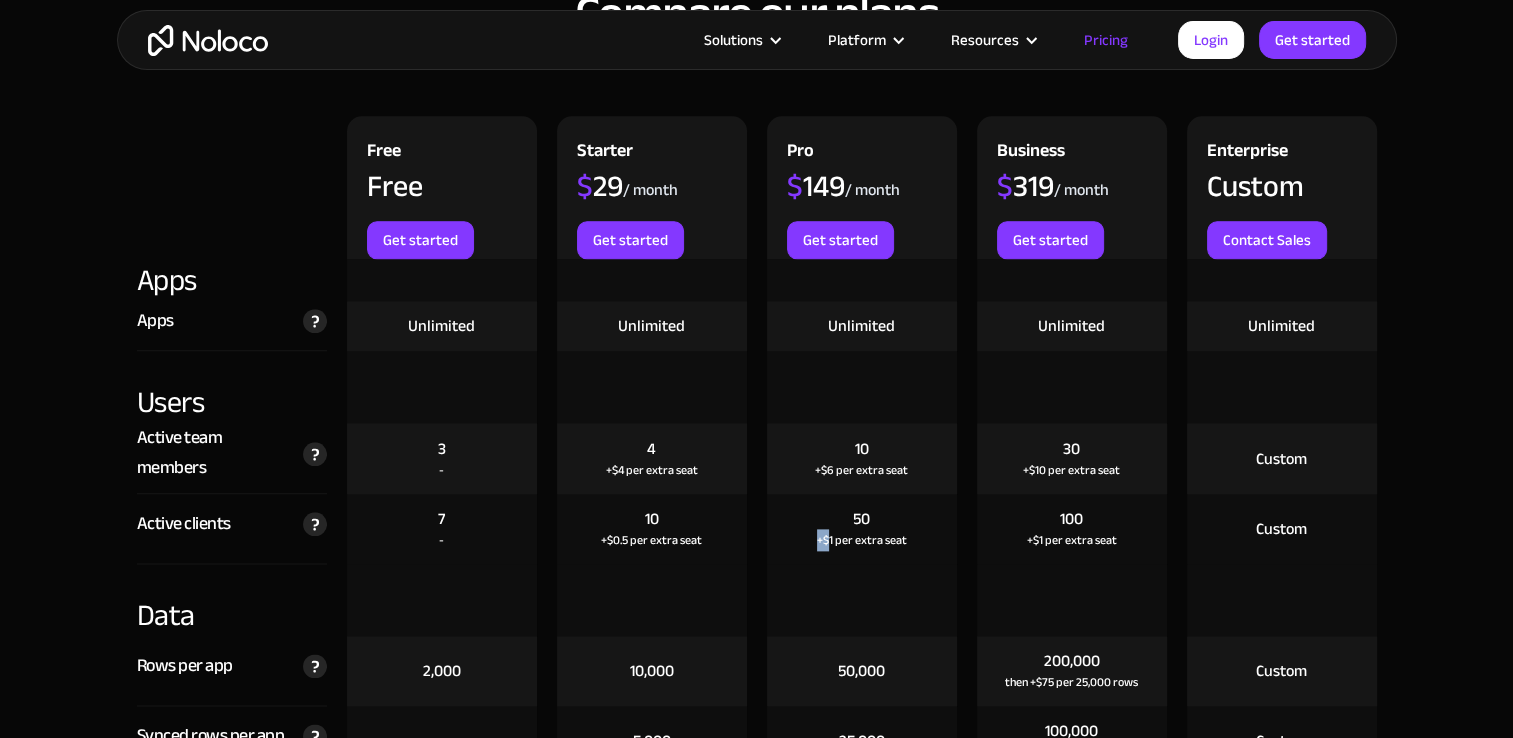 drag, startPoint x: 867, startPoint y: 518, endPoint x: 831, endPoint y: 518, distance: 36 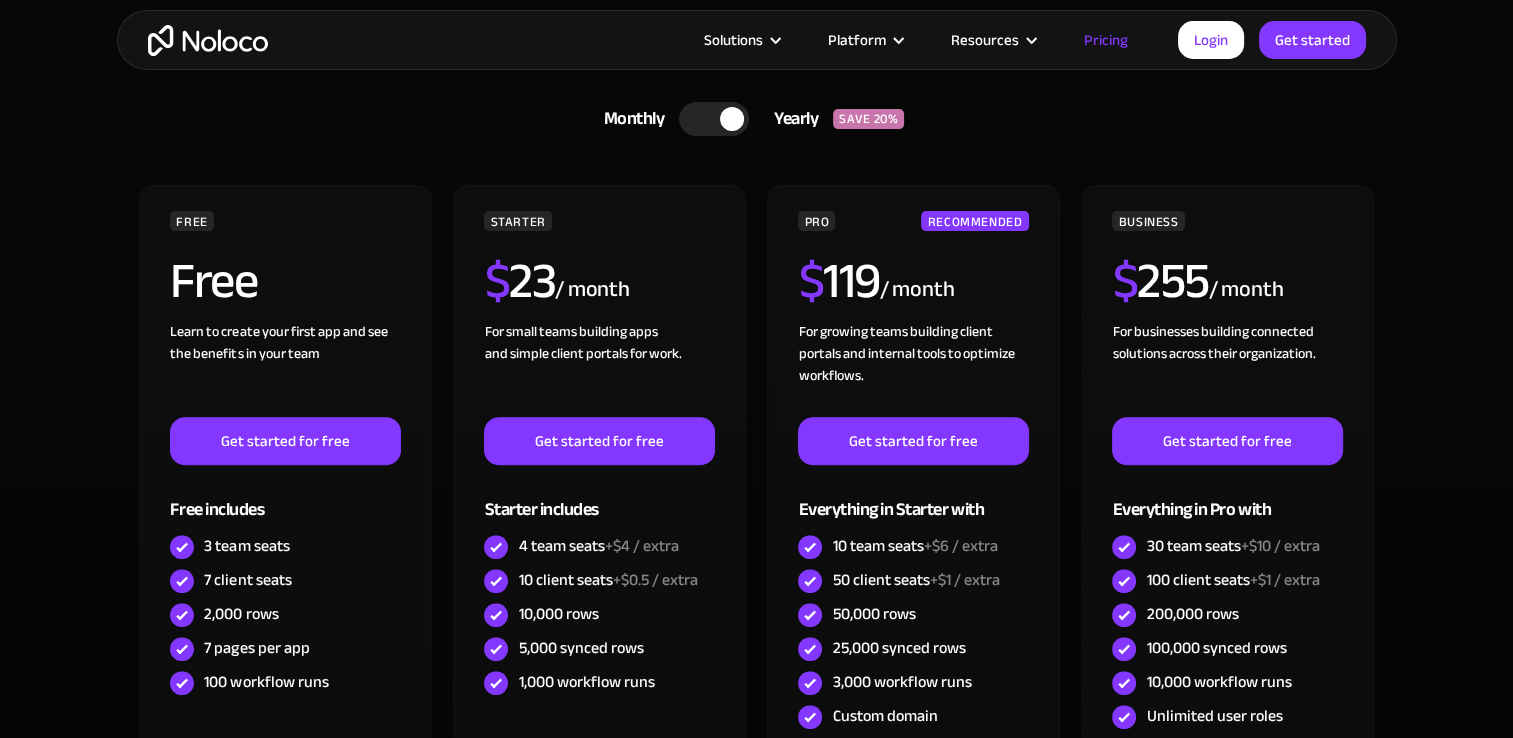 scroll, scrollTop: 400, scrollLeft: 0, axis: vertical 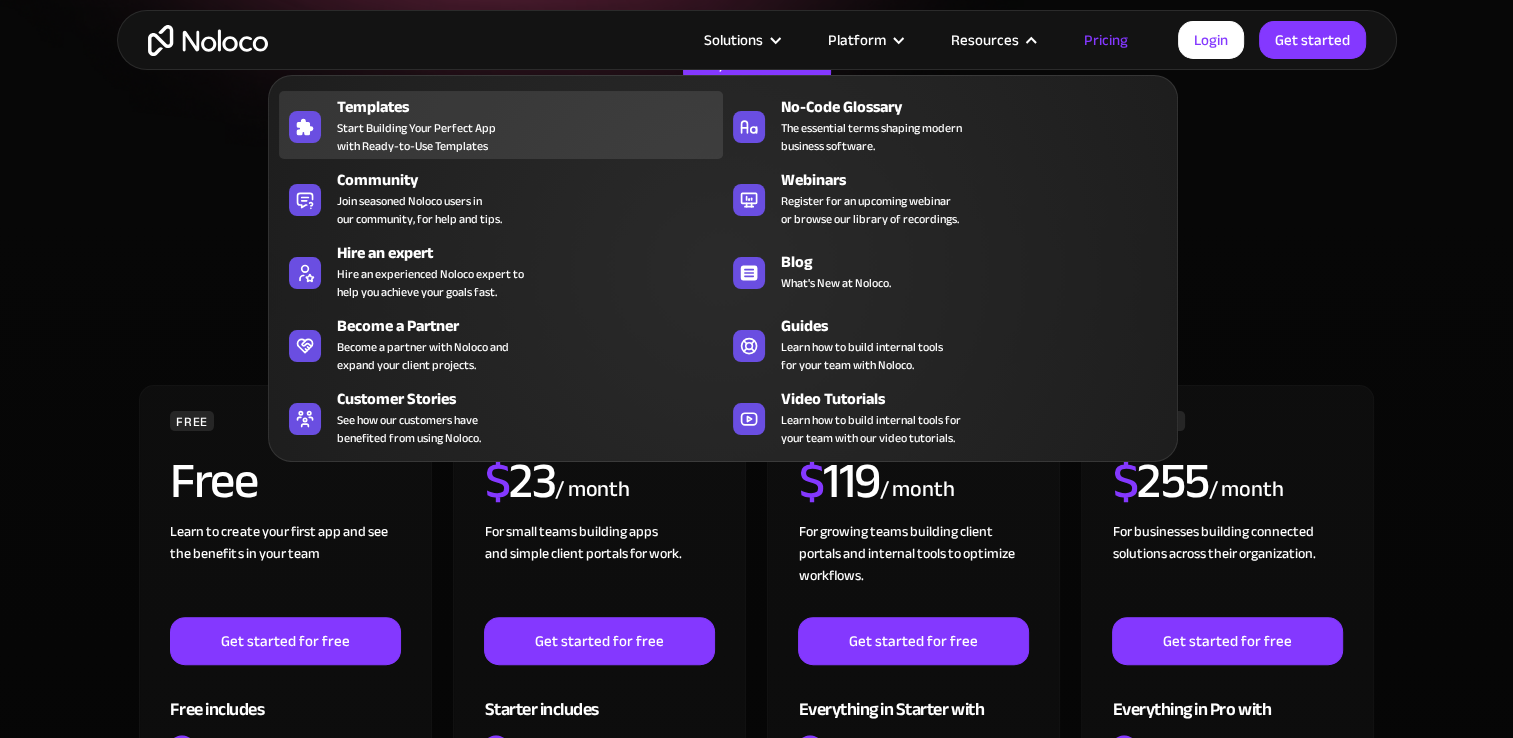 click on "Templates" at bounding box center [534, 107] 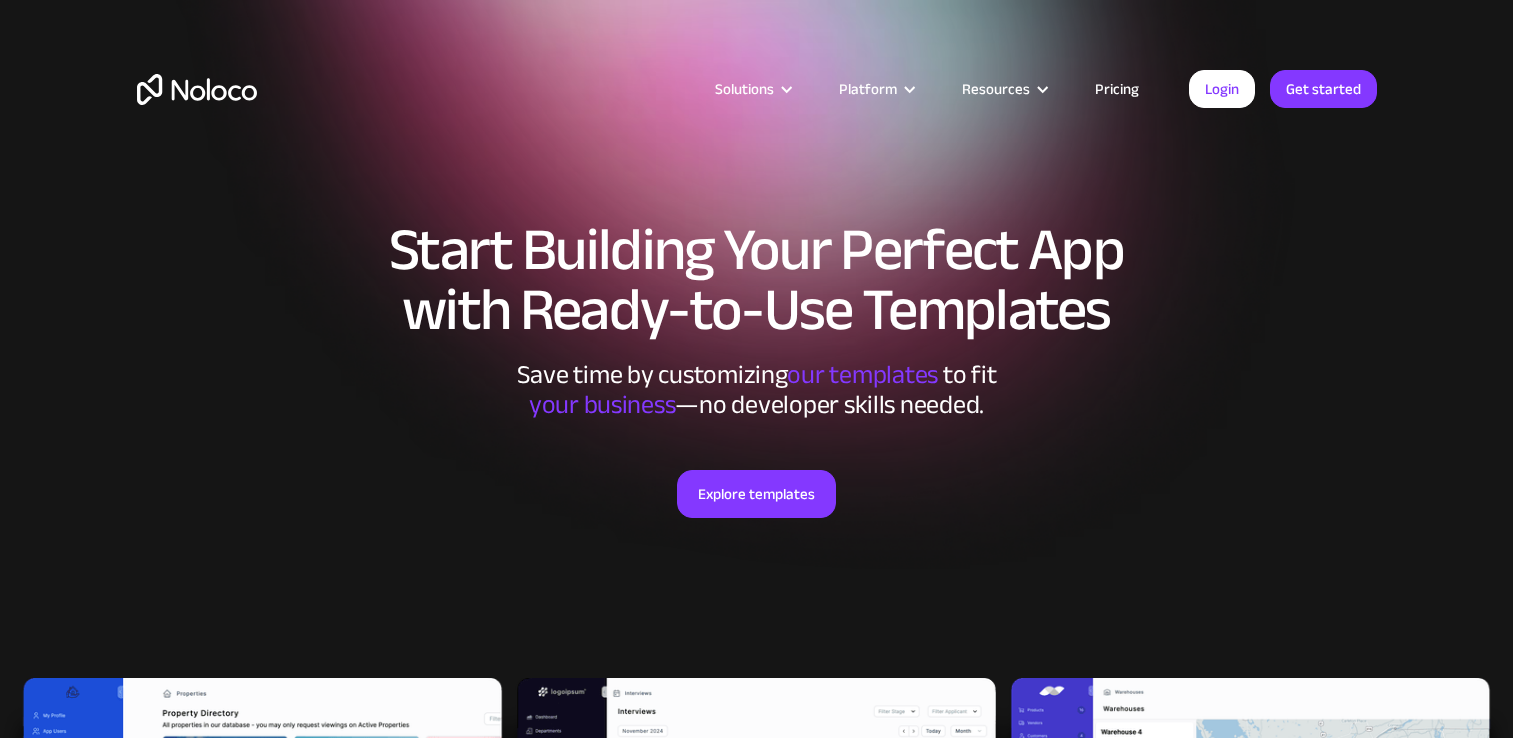 scroll, scrollTop: 0, scrollLeft: 0, axis: both 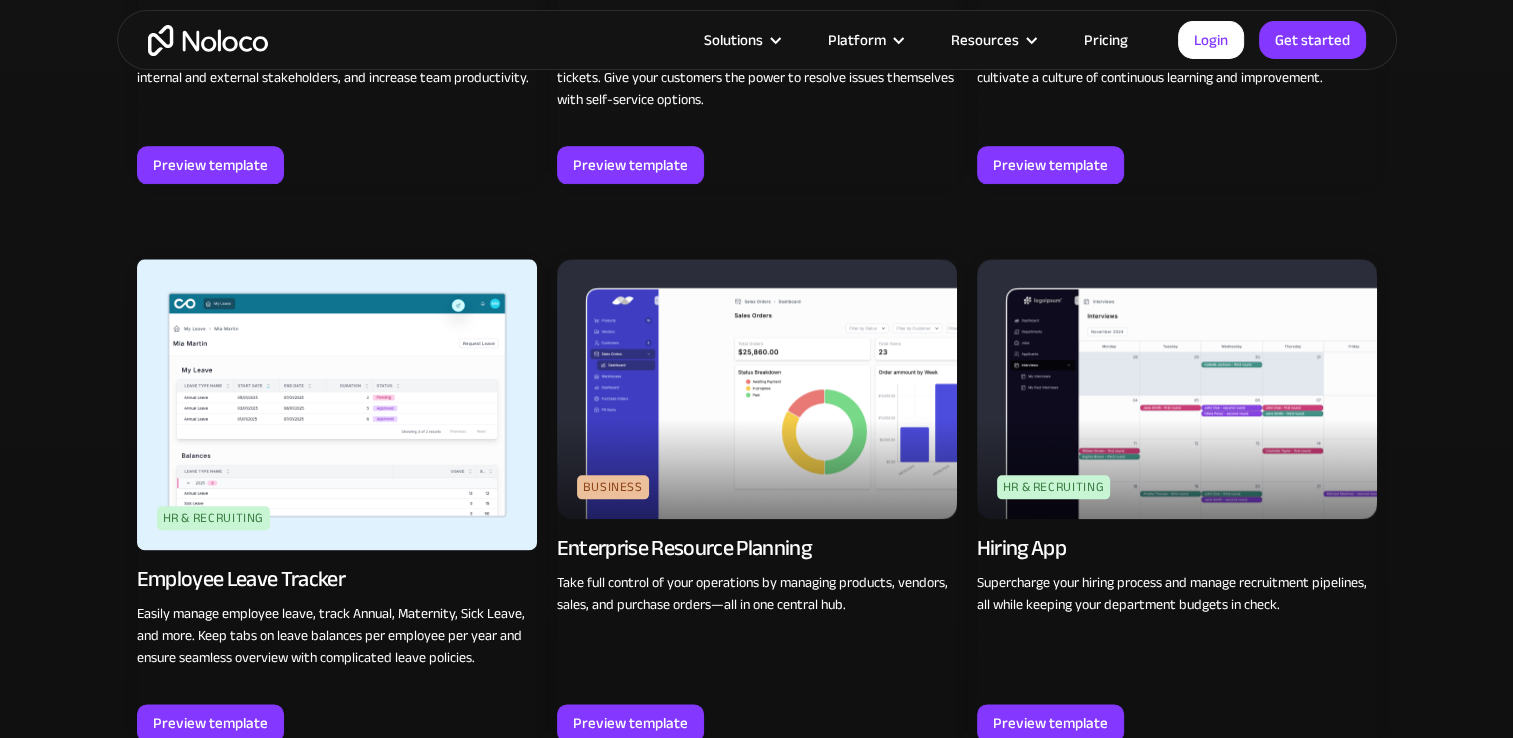 click at bounding box center [757, 389] 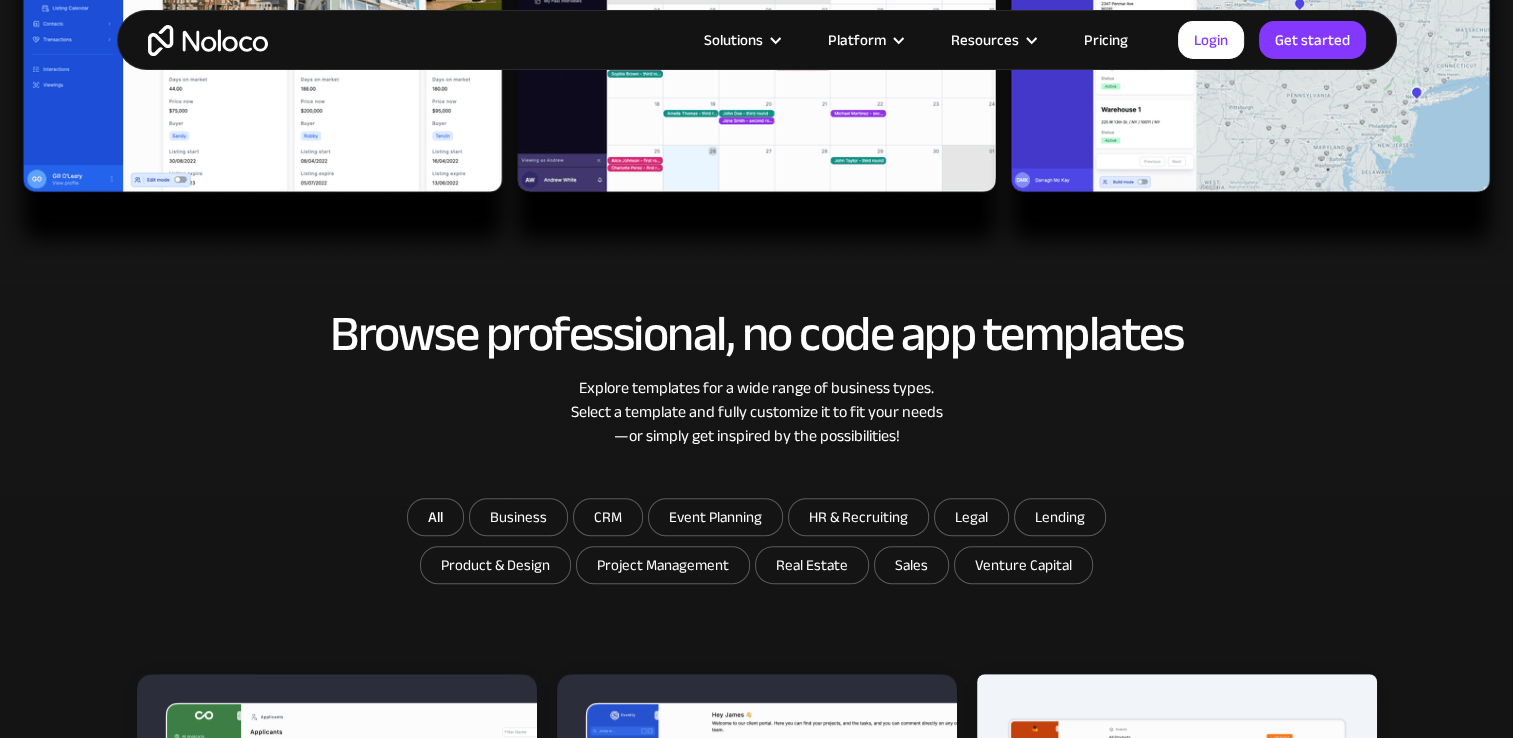 scroll, scrollTop: 1300, scrollLeft: 0, axis: vertical 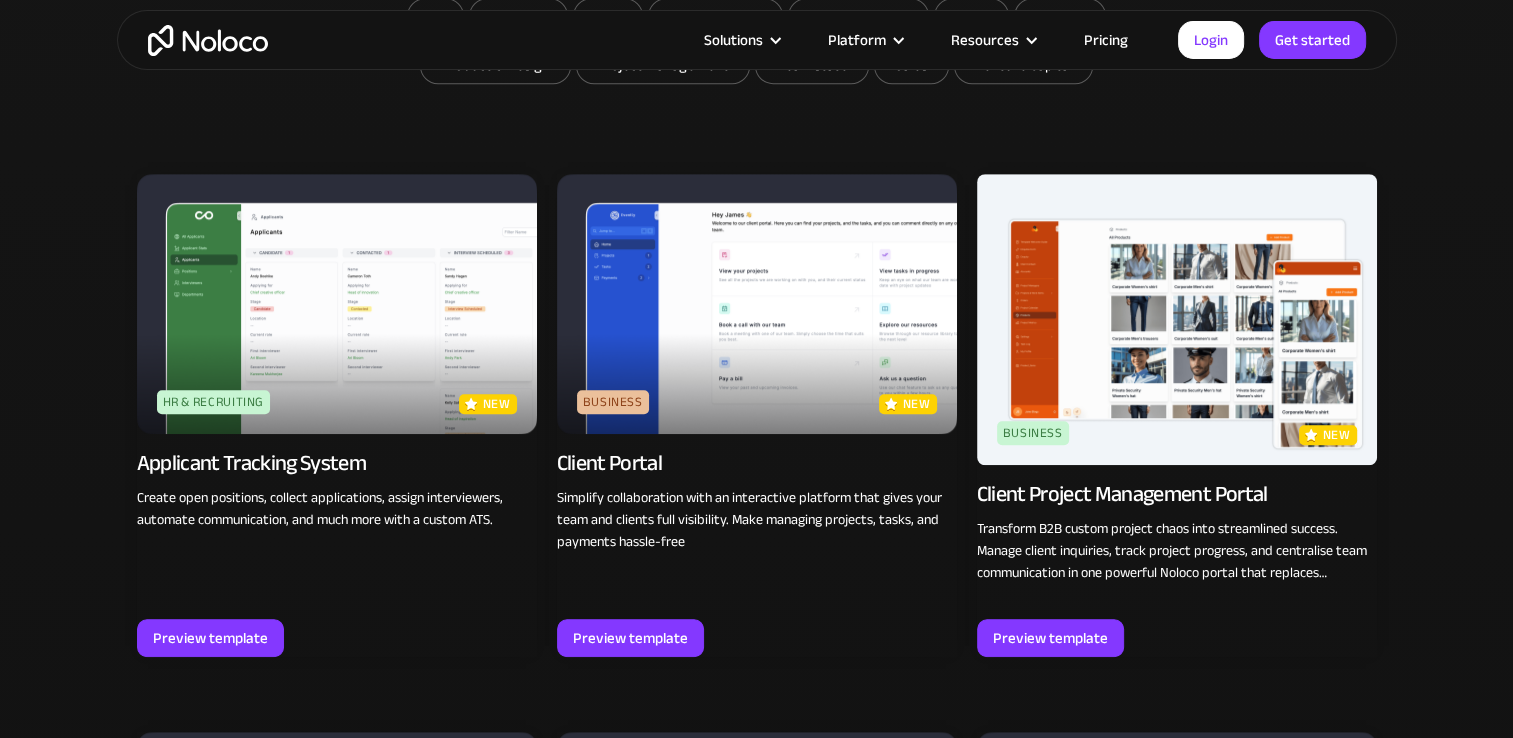 click at bounding box center [1177, 319] 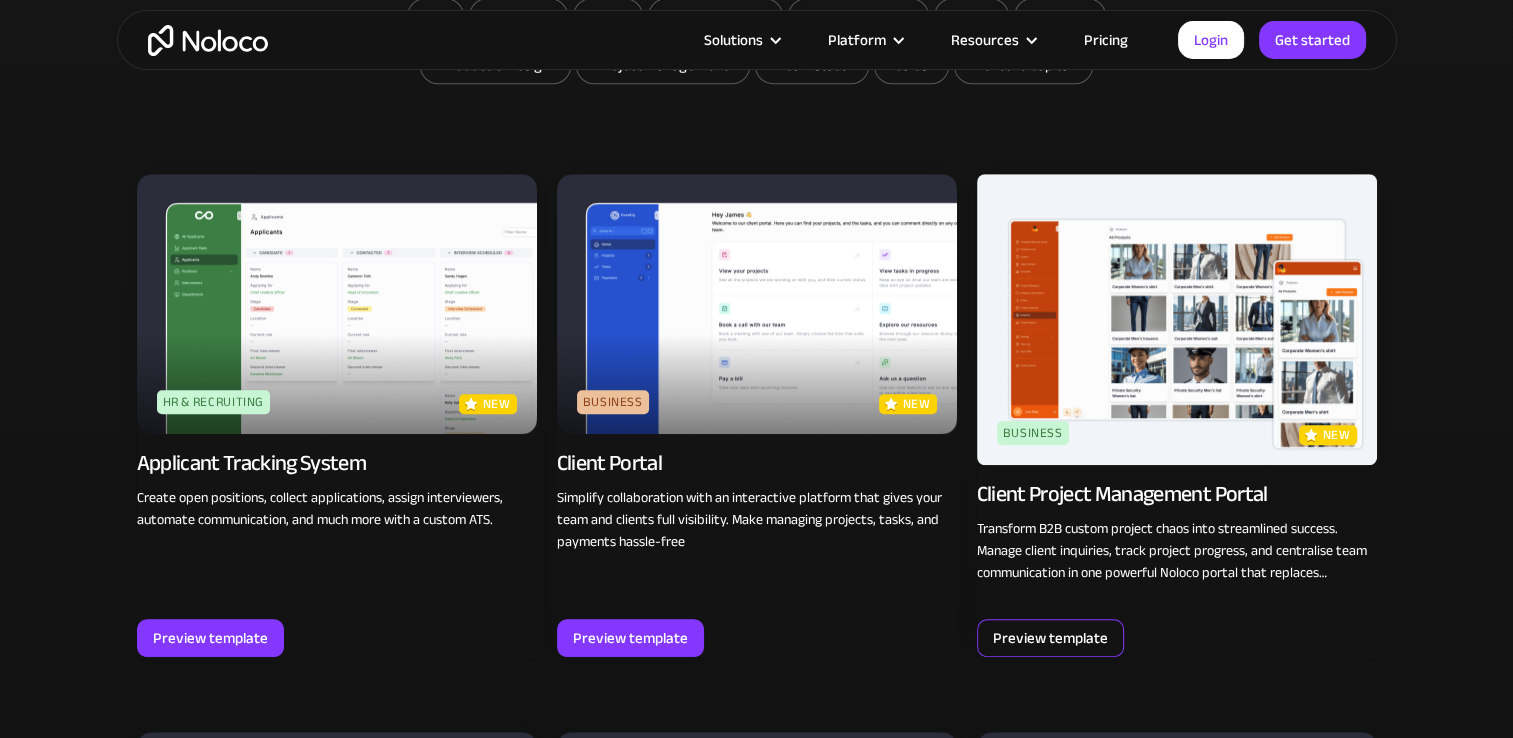 click on "Preview template" at bounding box center (1050, 638) 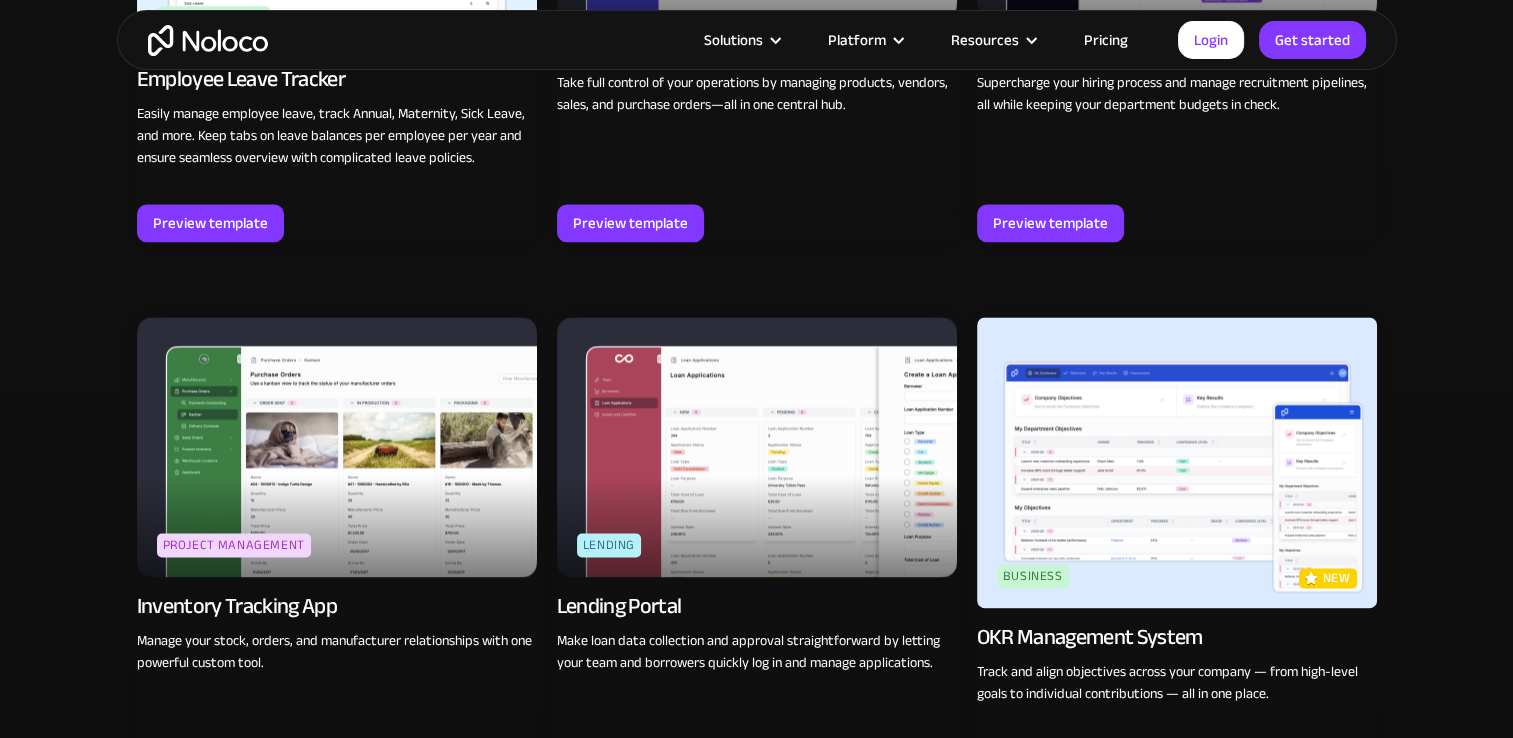 scroll, scrollTop: 2900, scrollLeft: 0, axis: vertical 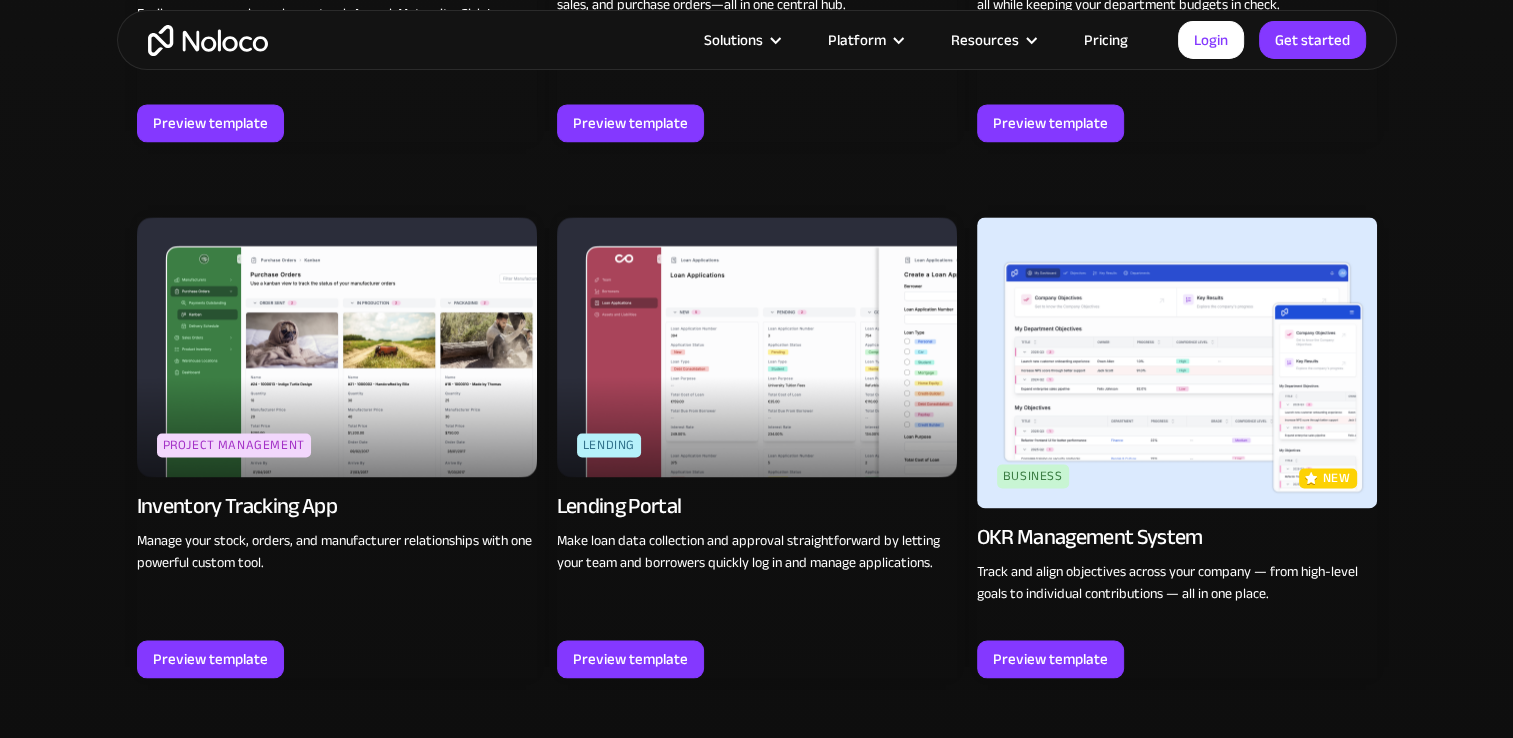 click at bounding box center [337, 347] 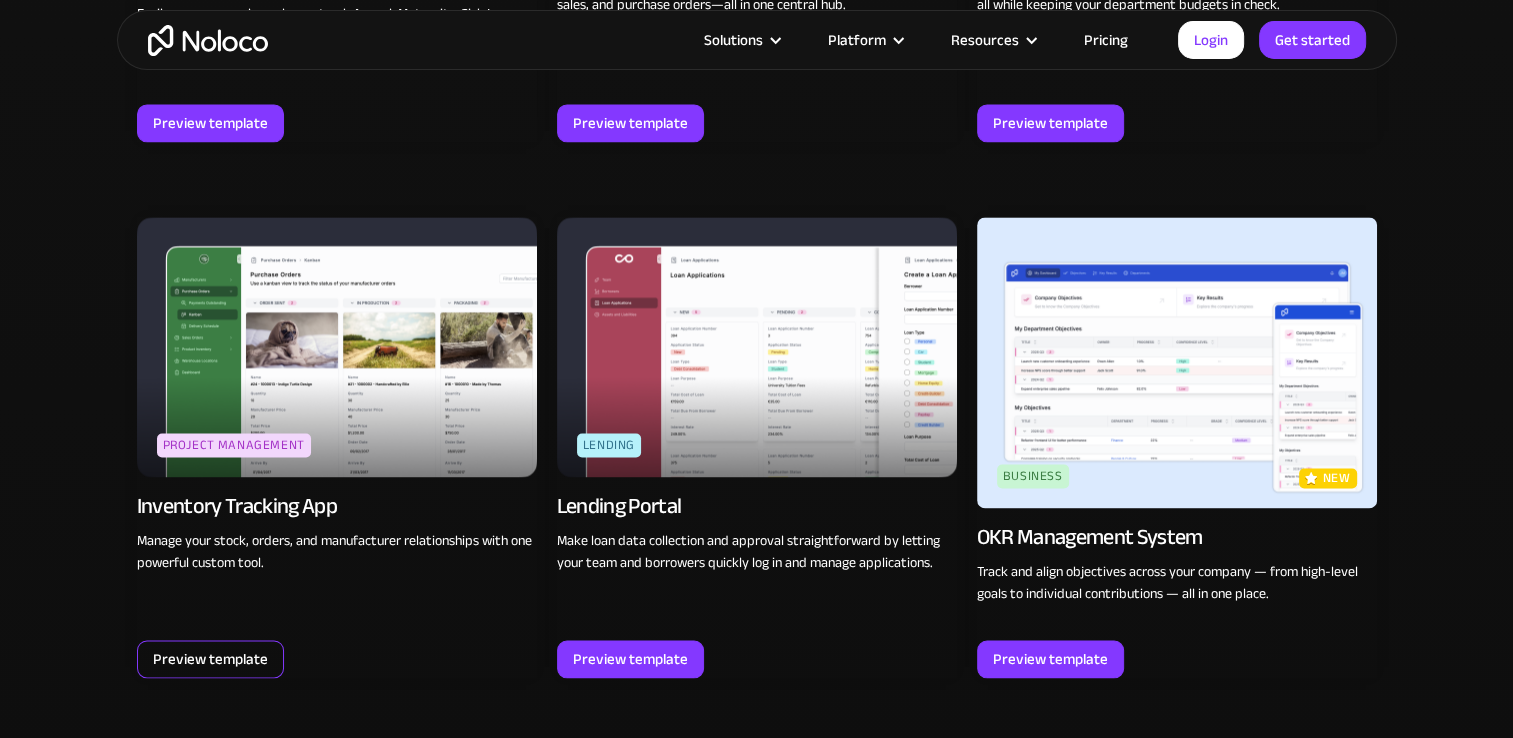 click on "Preview template" at bounding box center [210, 659] 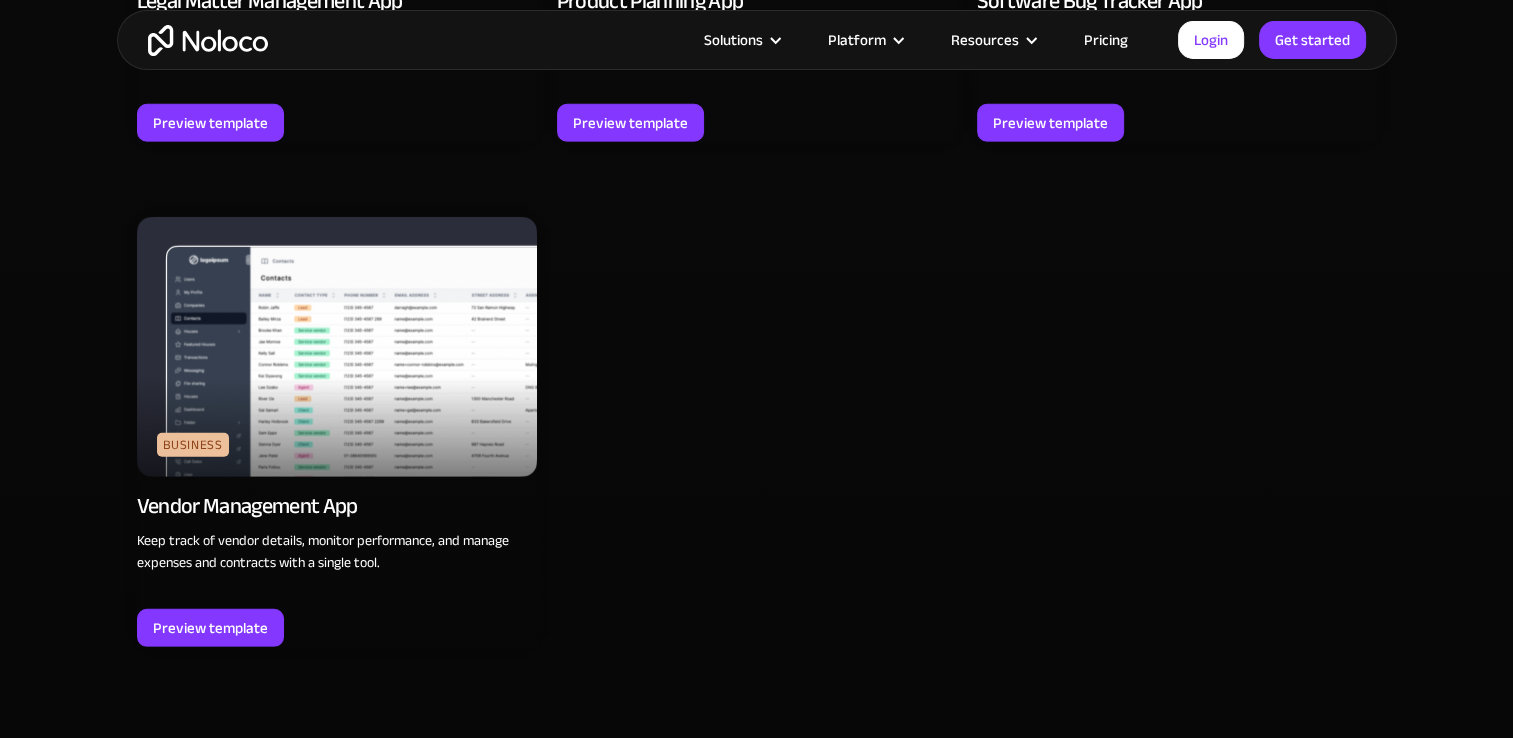 scroll, scrollTop: 5600, scrollLeft: 0, axis: vertical 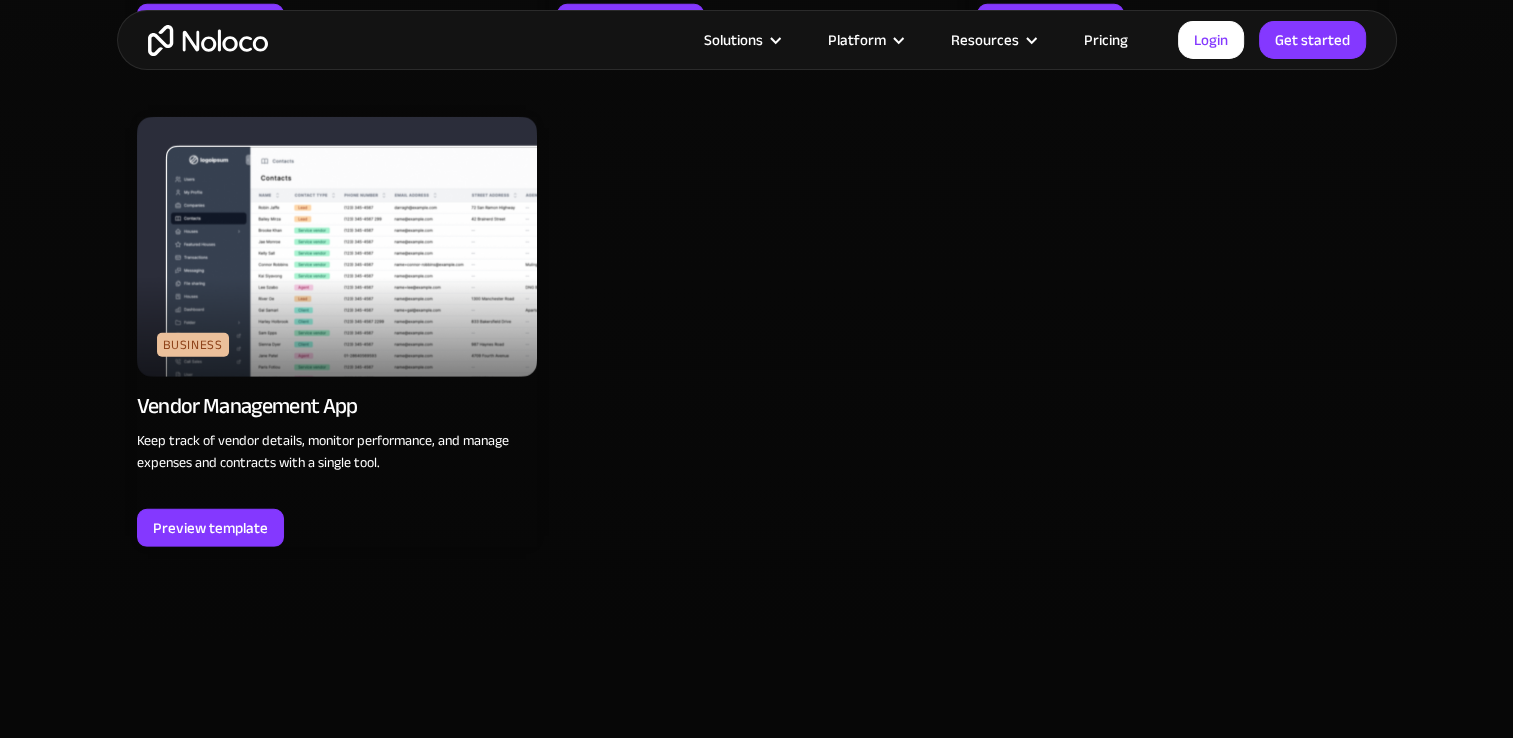 click at bounding box center (337, 247) 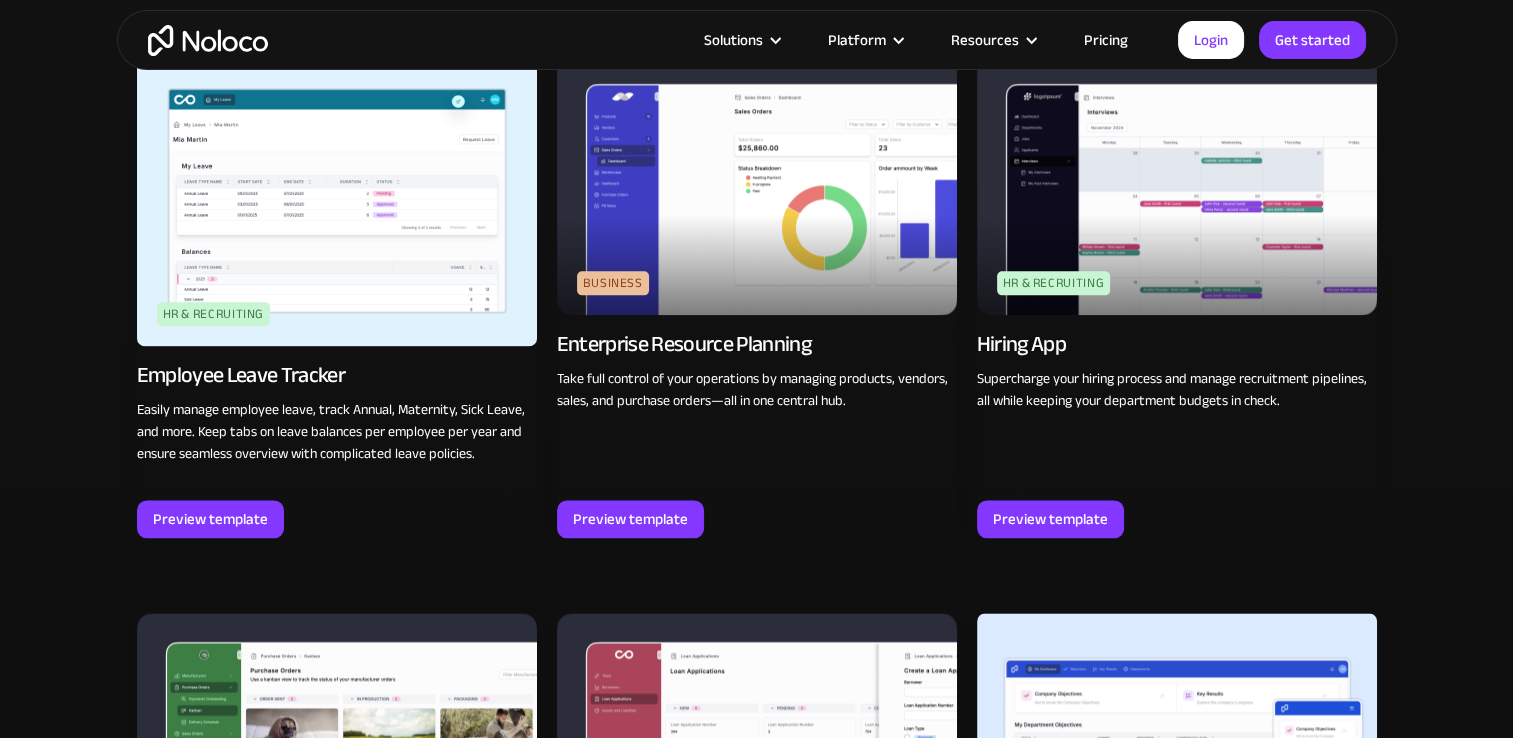 scroll, scrollTop: 2500, scrollLeft: 0, axis: vertical 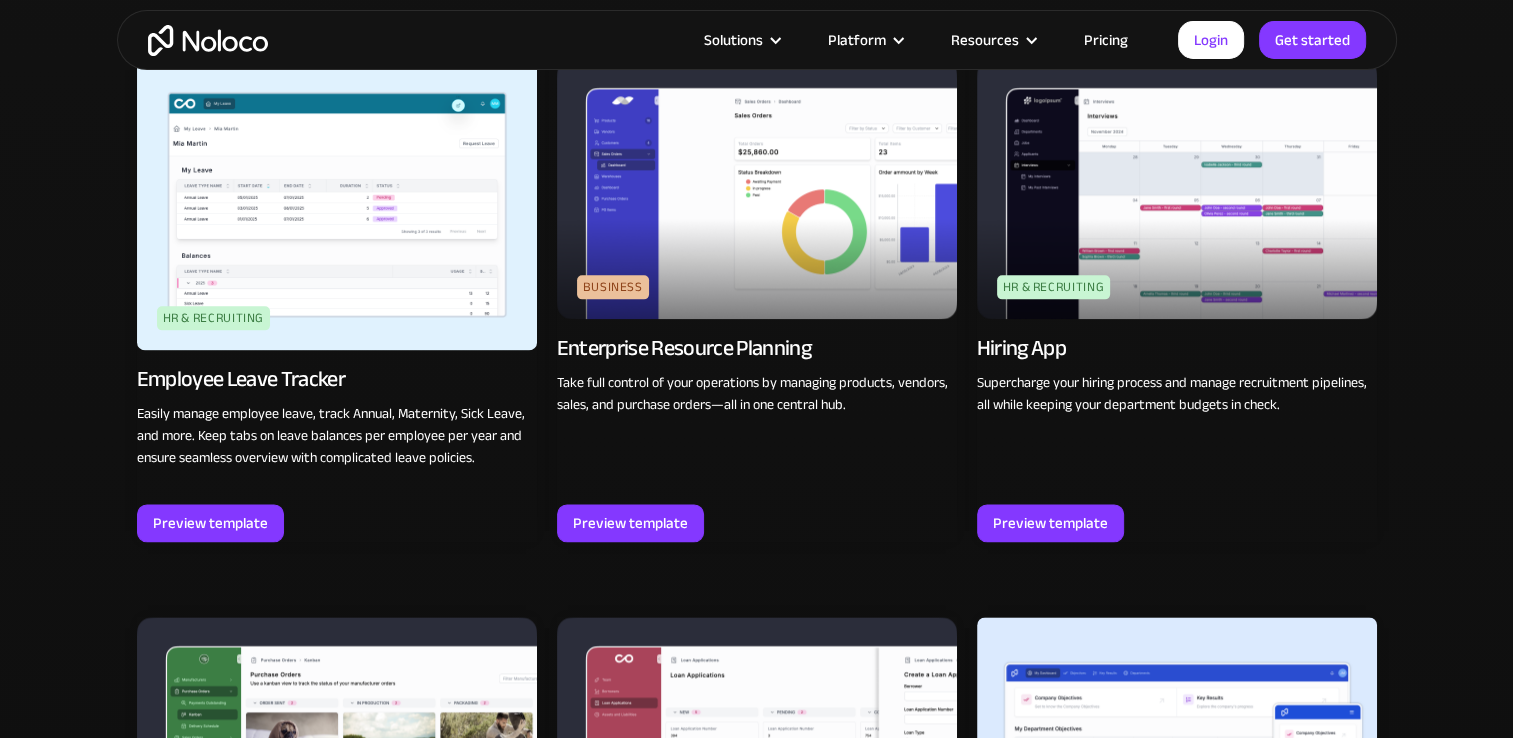 click at bounding box center (757, 189) 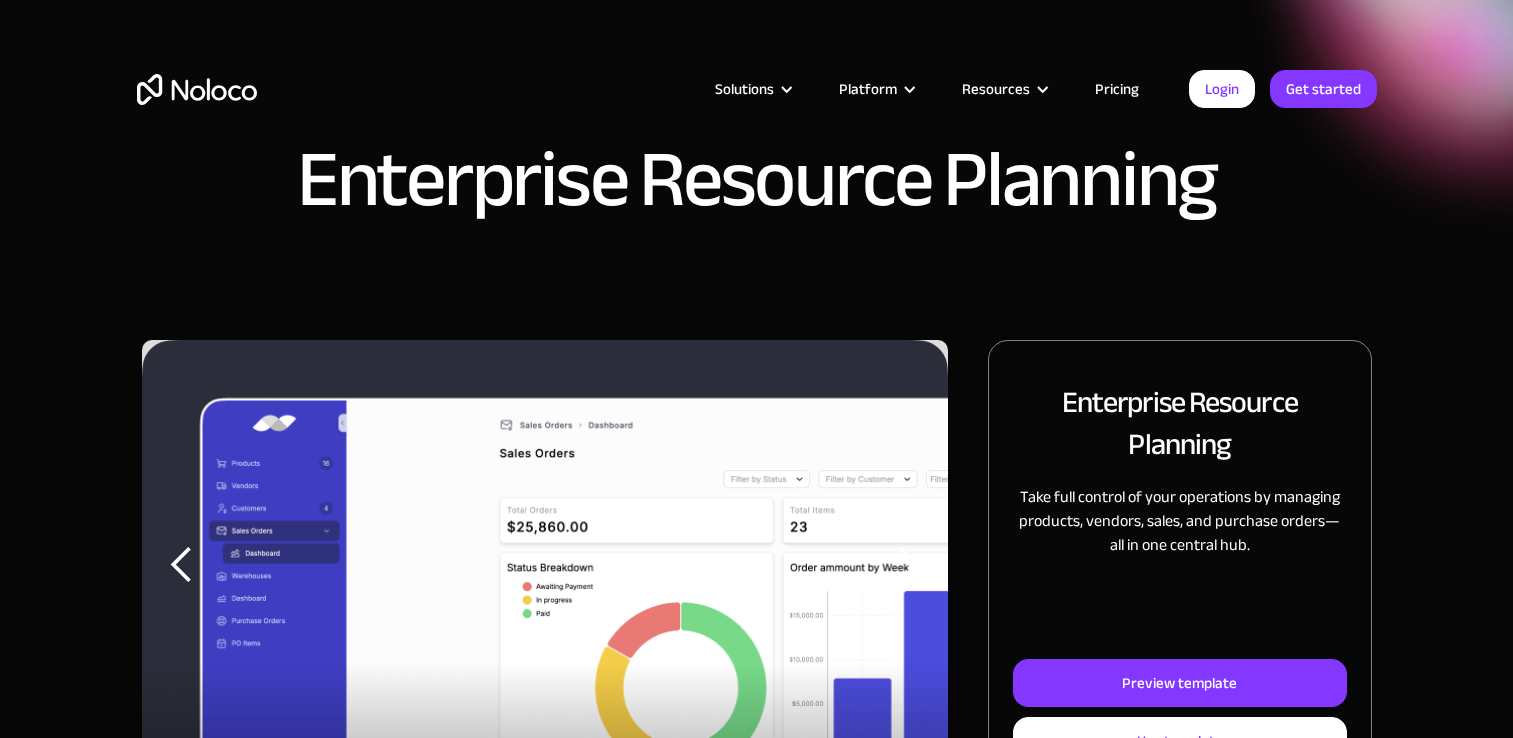 scroll, scrollTop: 0, scrollLeft: 0, axis: both 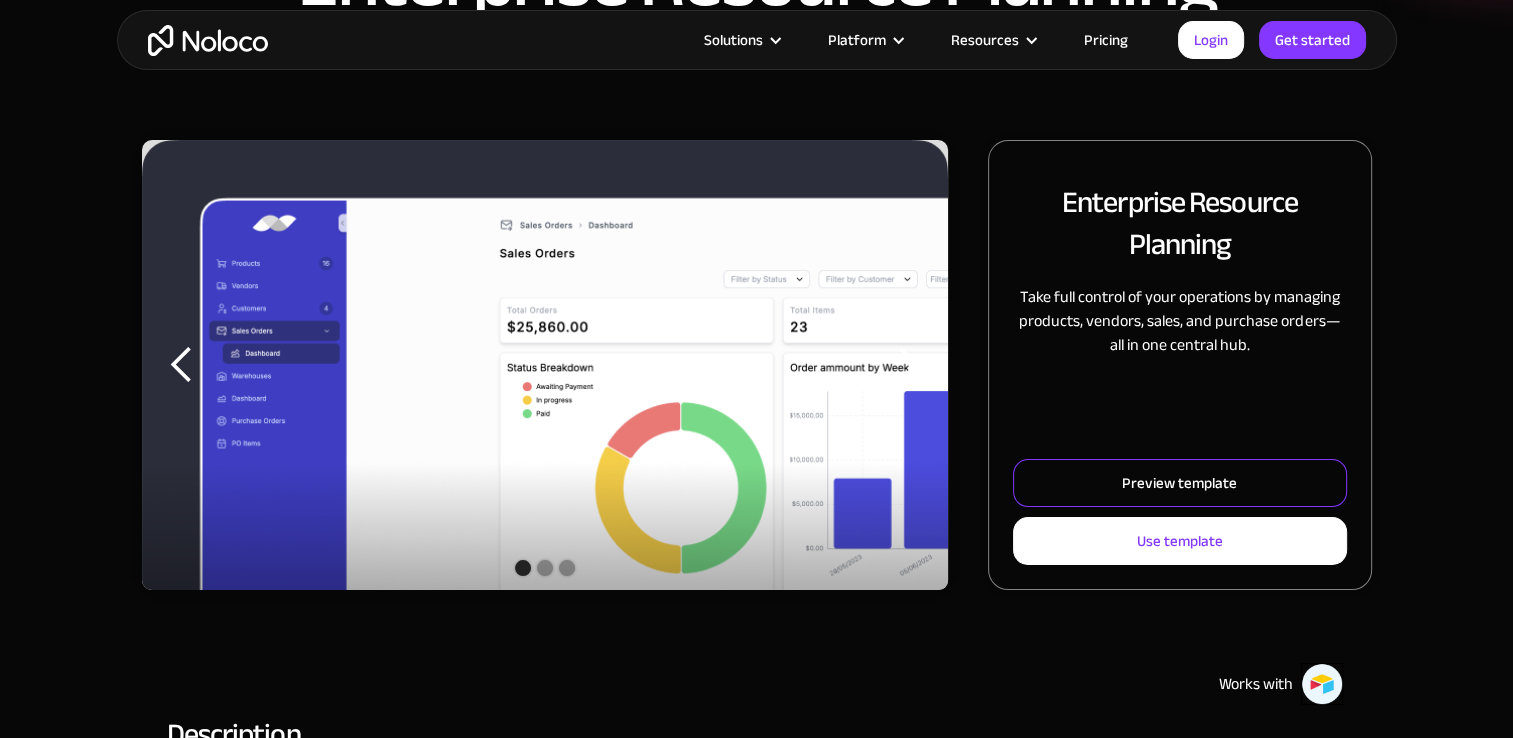click on "Preview template" at bounding box center [1179, 483] 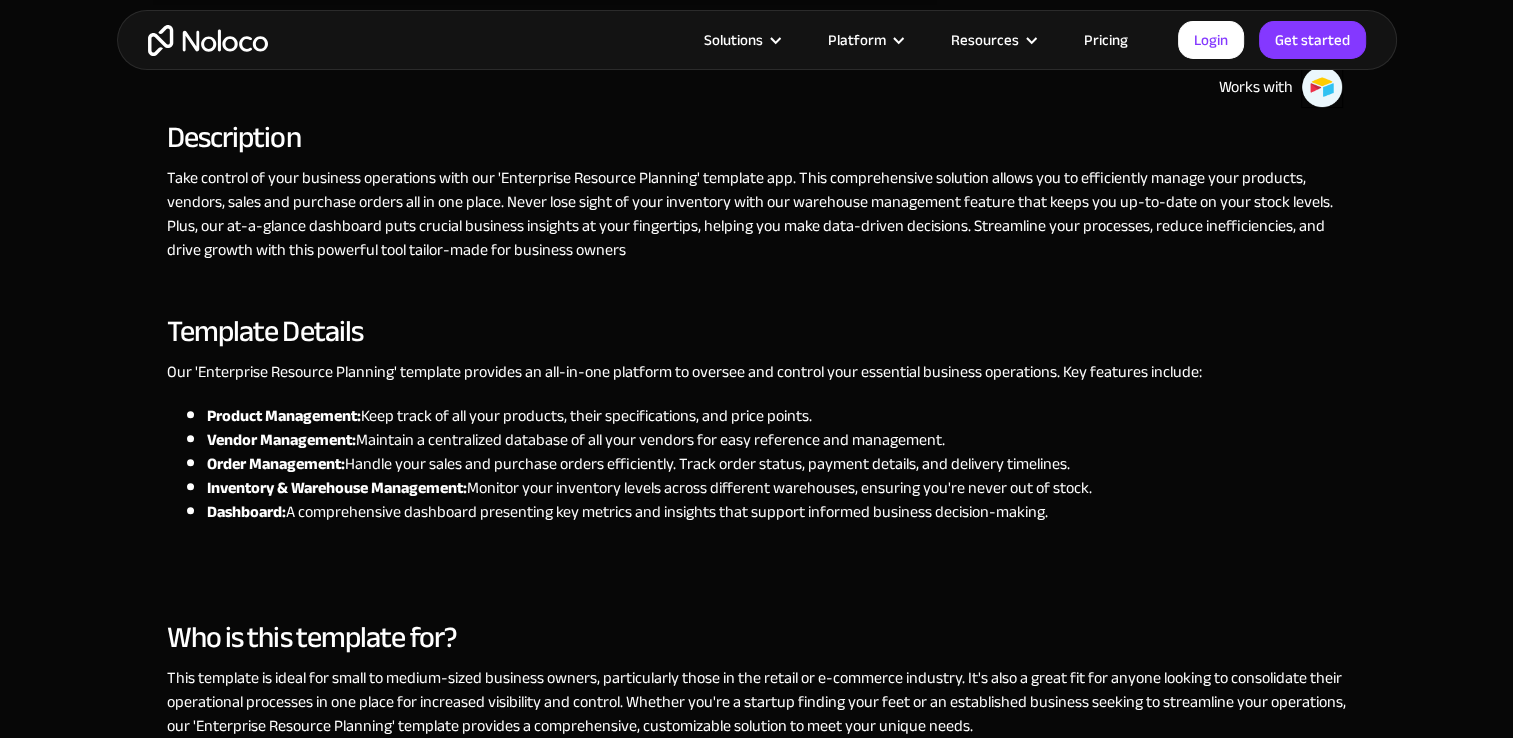 scroll, scrollTop: 800, scrollLeft: 0, axis: vertical 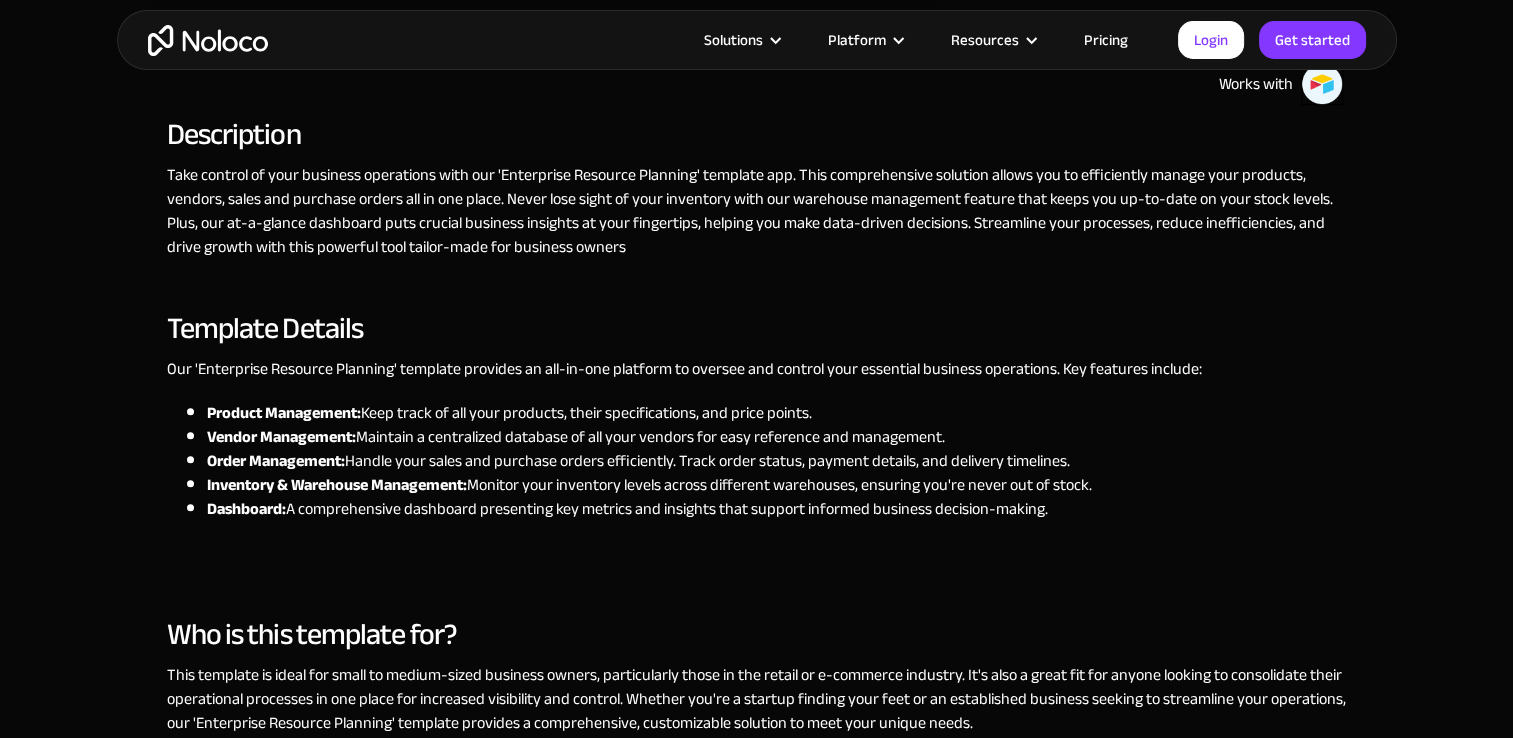 drag, startPoint x: 393, startPoint y: 413, endPoint x: 816, endPoint y: 391, distance: 423.57172 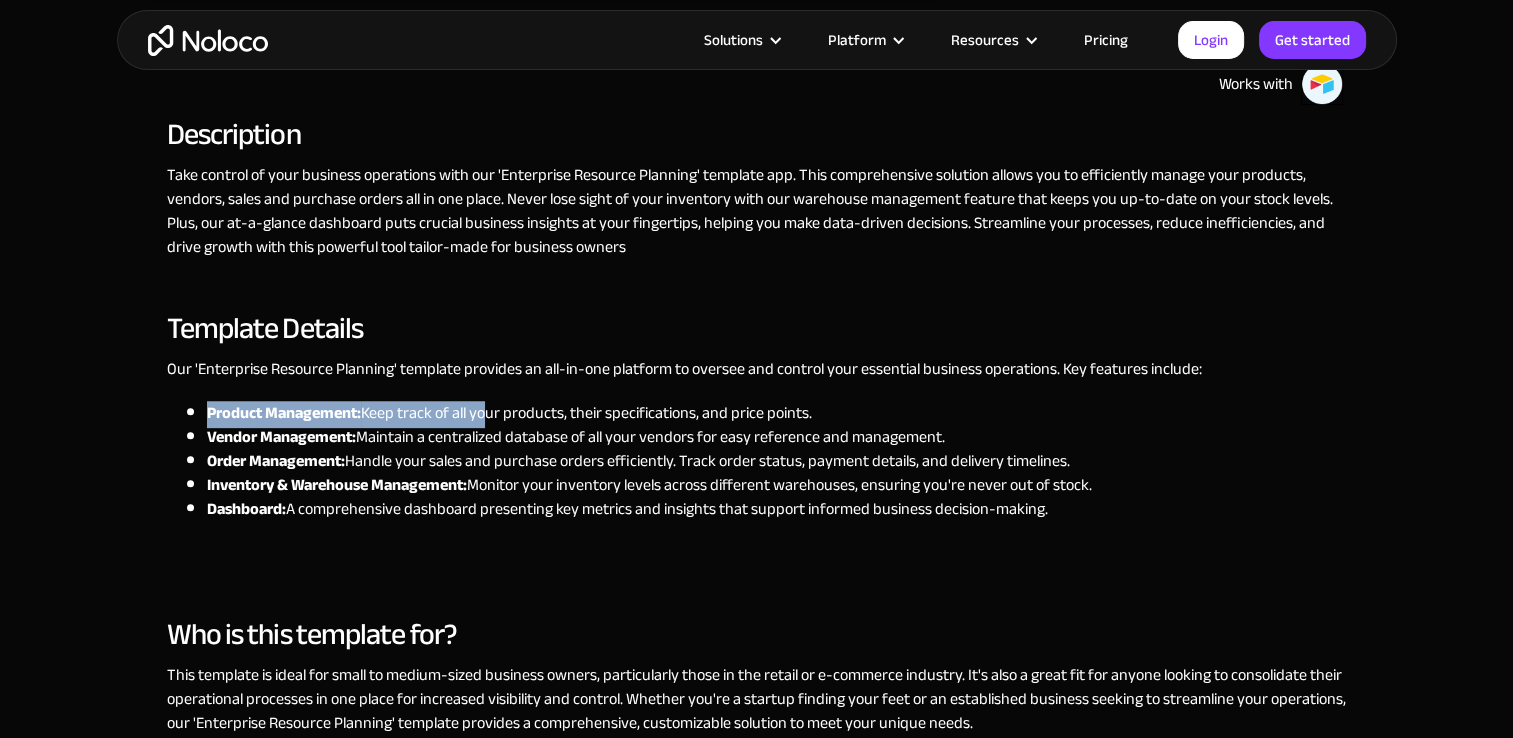 drag, startPoint x: 209, startPoint y: 409, endPoint x: 478, endPoint y: 411, distance: 269.00745 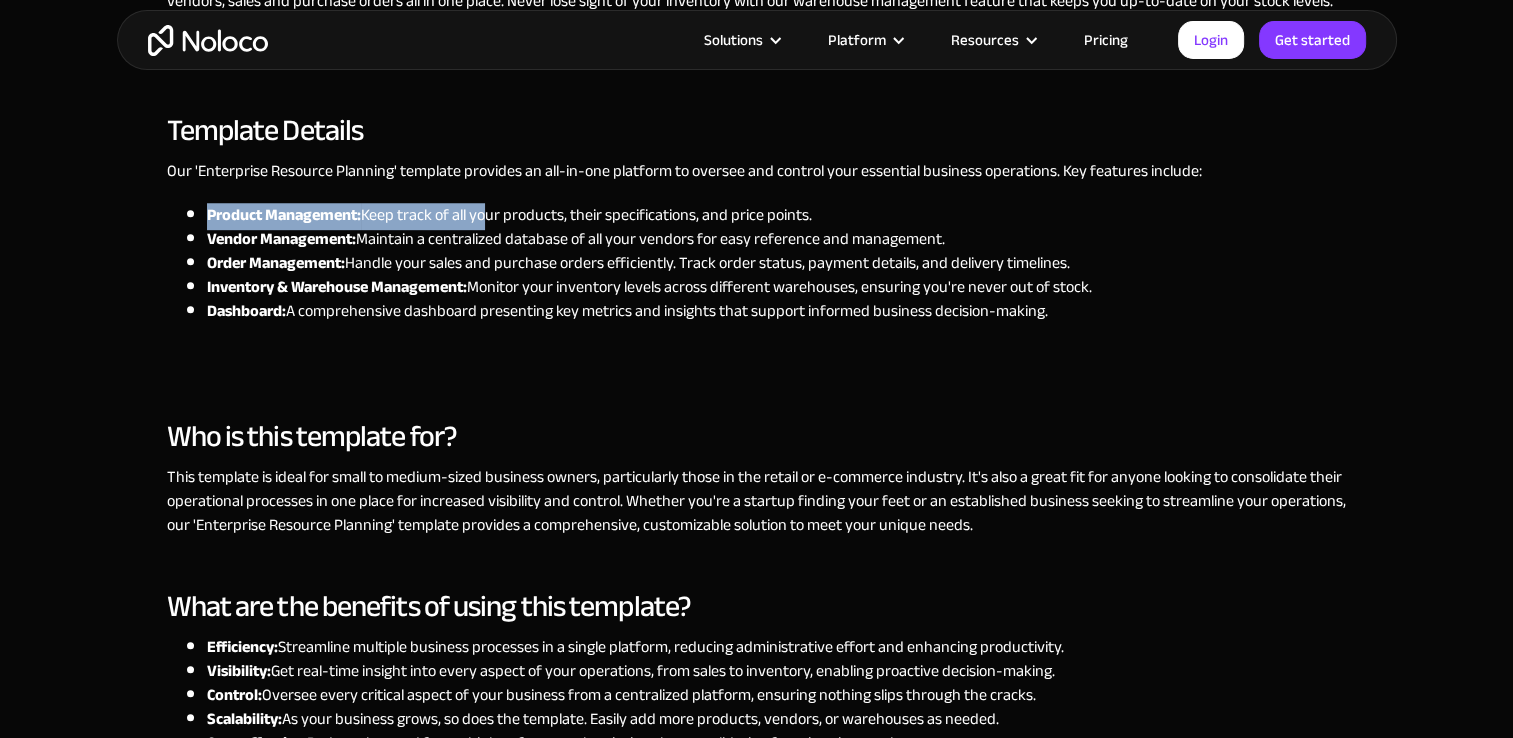 scroll, scrollTop: 1000, scrollLeft: 0, axis: vertical 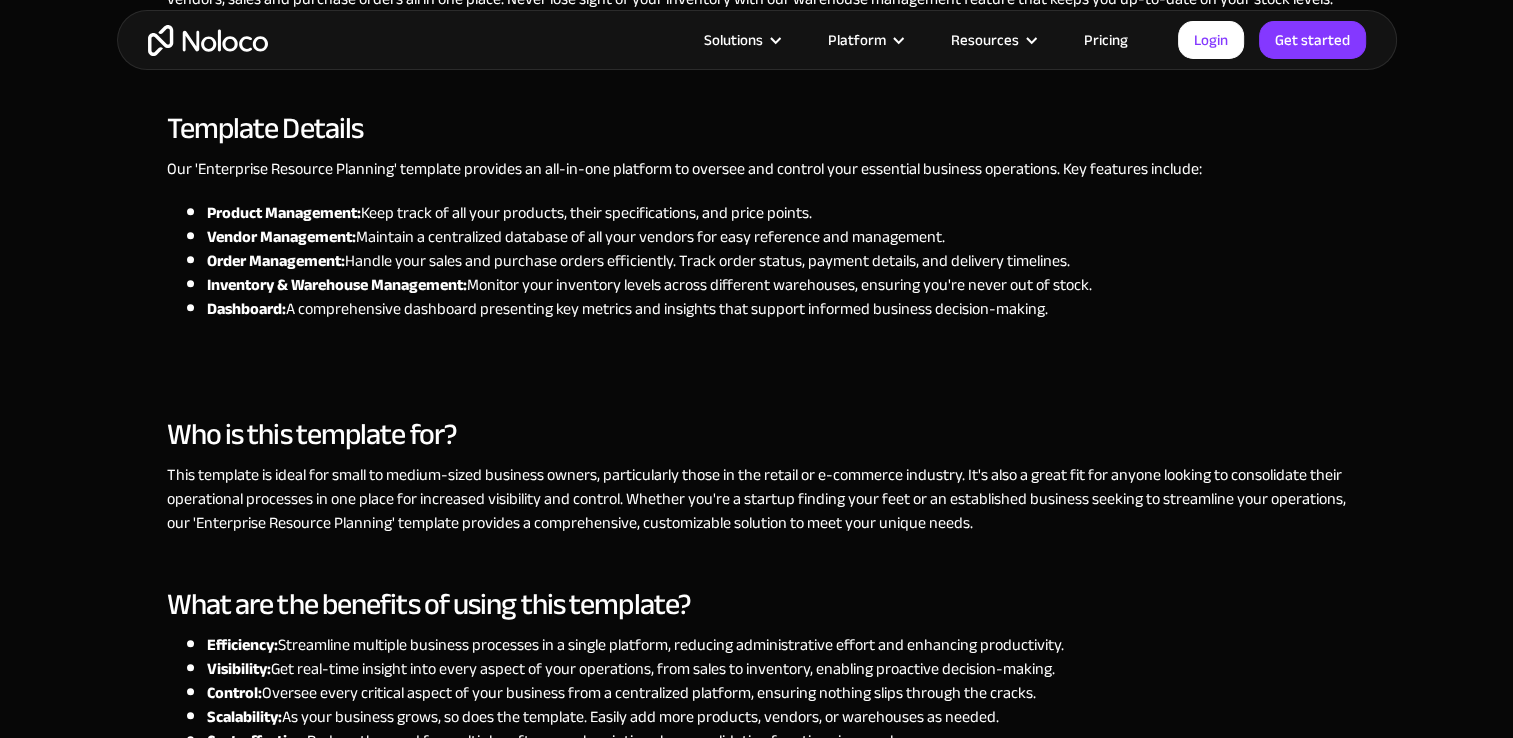 click on "This template is ideal for small to medium-sized business owners, particularly those in the retail or e-commerce industry. It's also a great fit for anyone looking to consolidate their operational processes in one place for increased visibility and control. Whether you're a startup finding your feet or an established business seeking to streamline your operations, our 'Enterprise Resource Planning' template provides a comprehensive, customizable solution to meet your unique needs." at bounding box center [757, 499] 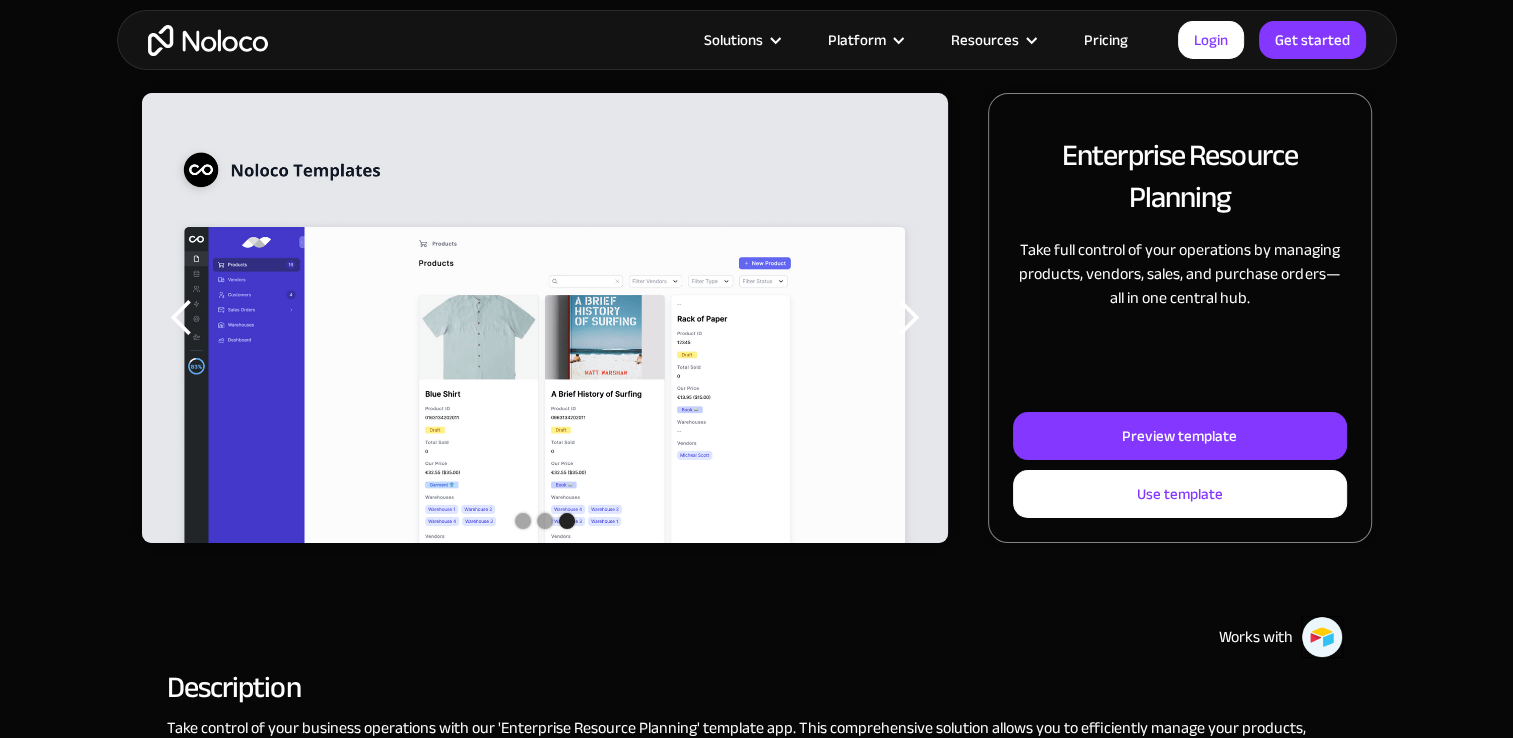 scroll, scrollTop: 0, scrollLeft: 0, axis: both 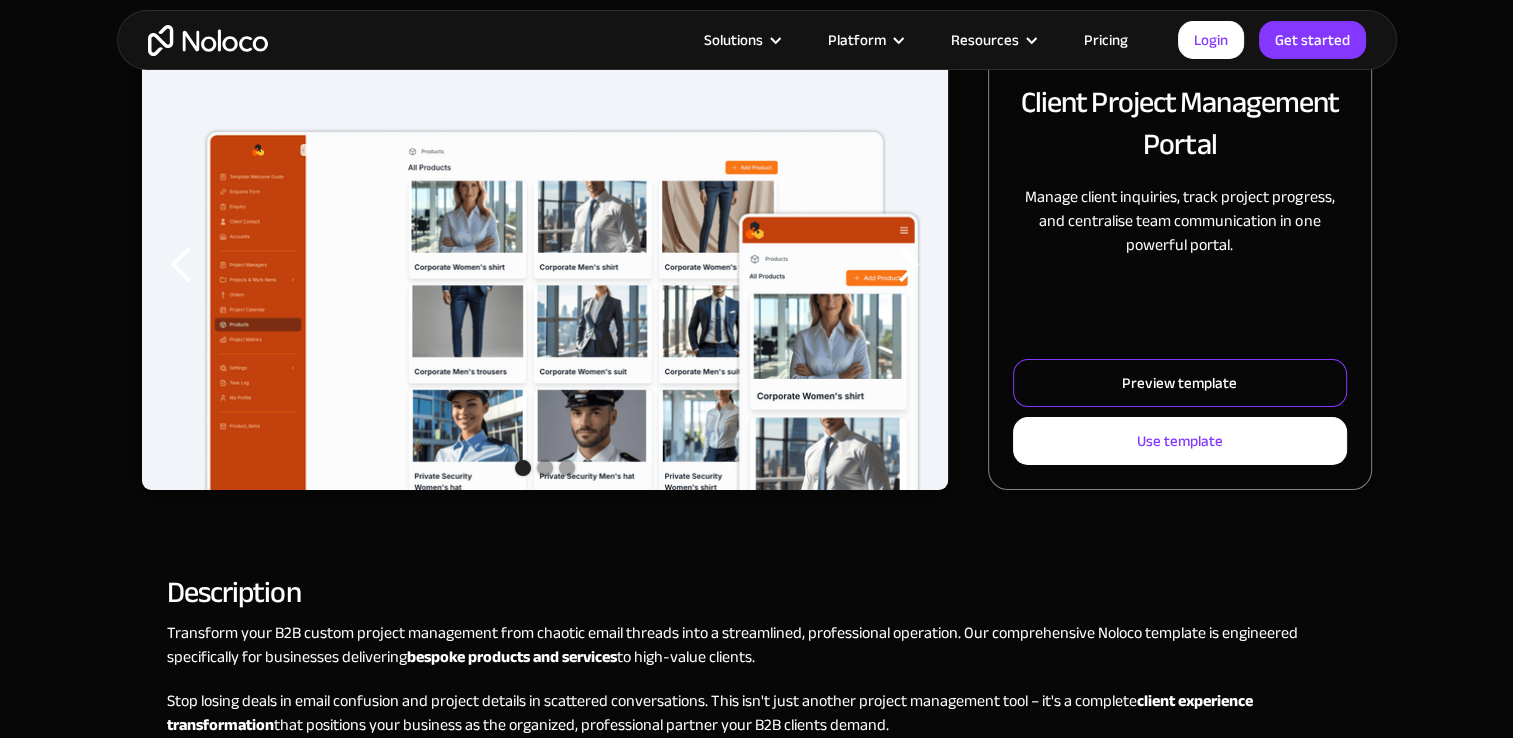 click on "Preview template" at bounding box center (1179, 383) 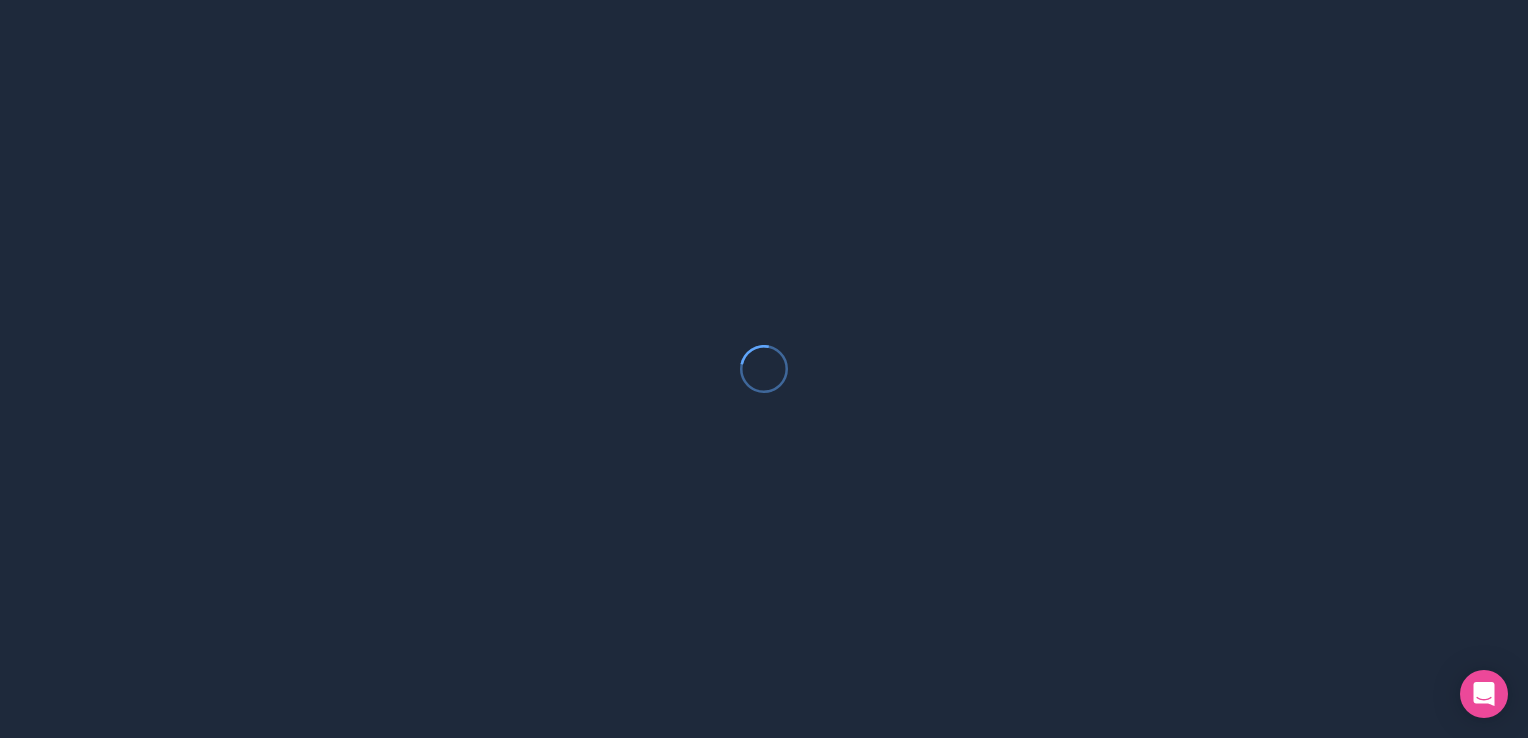 scroll, scrollTop: 0, scrollLeft: 0, axis: both 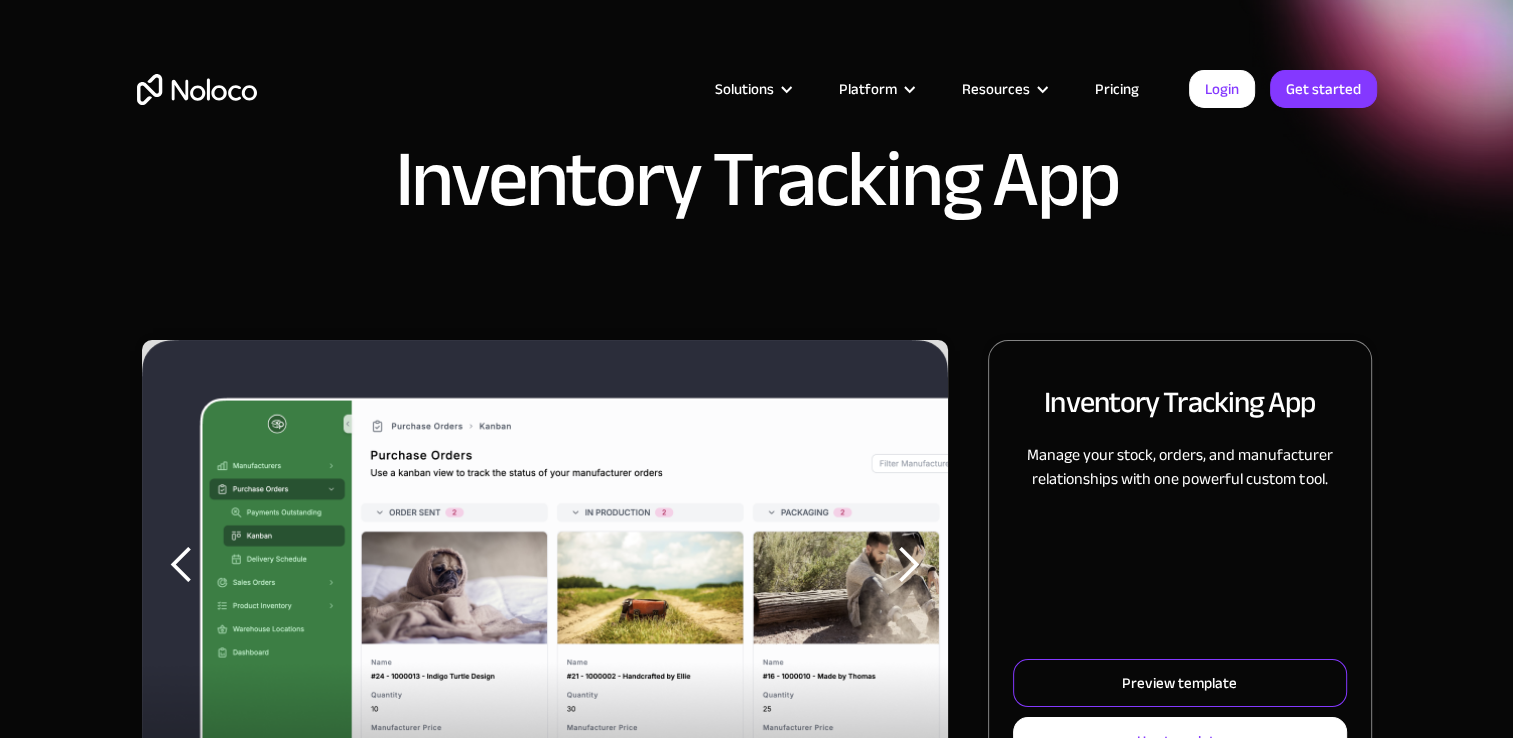 click on "Preview template" at bounding box center (1179, 683) 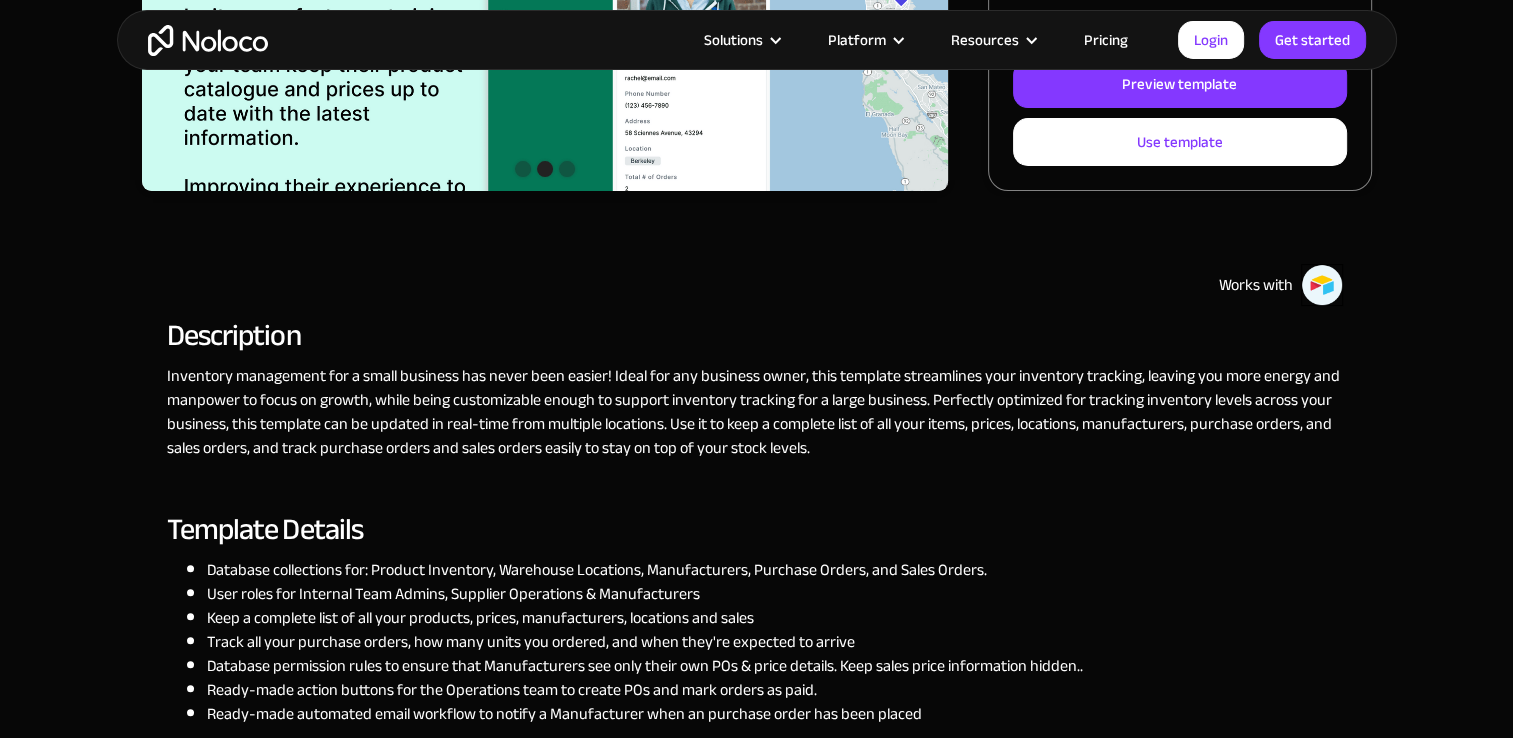scroll, scrollTop: 600, scrollLeft: 0, axis: vertical 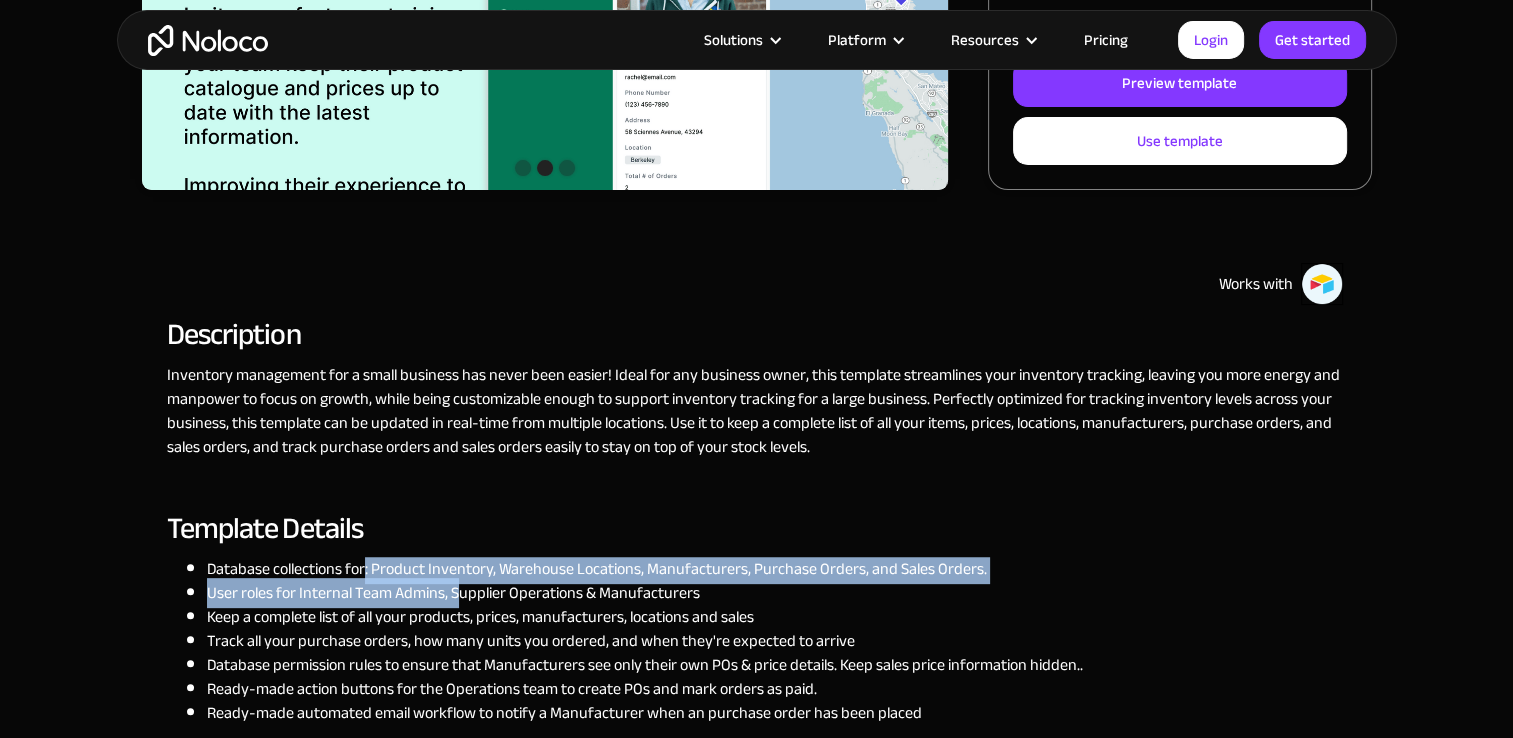 drag, startPoint x: 363, startPoint y: 571, endPoint x: 454, endPoint y: 578, distance: 91.26884 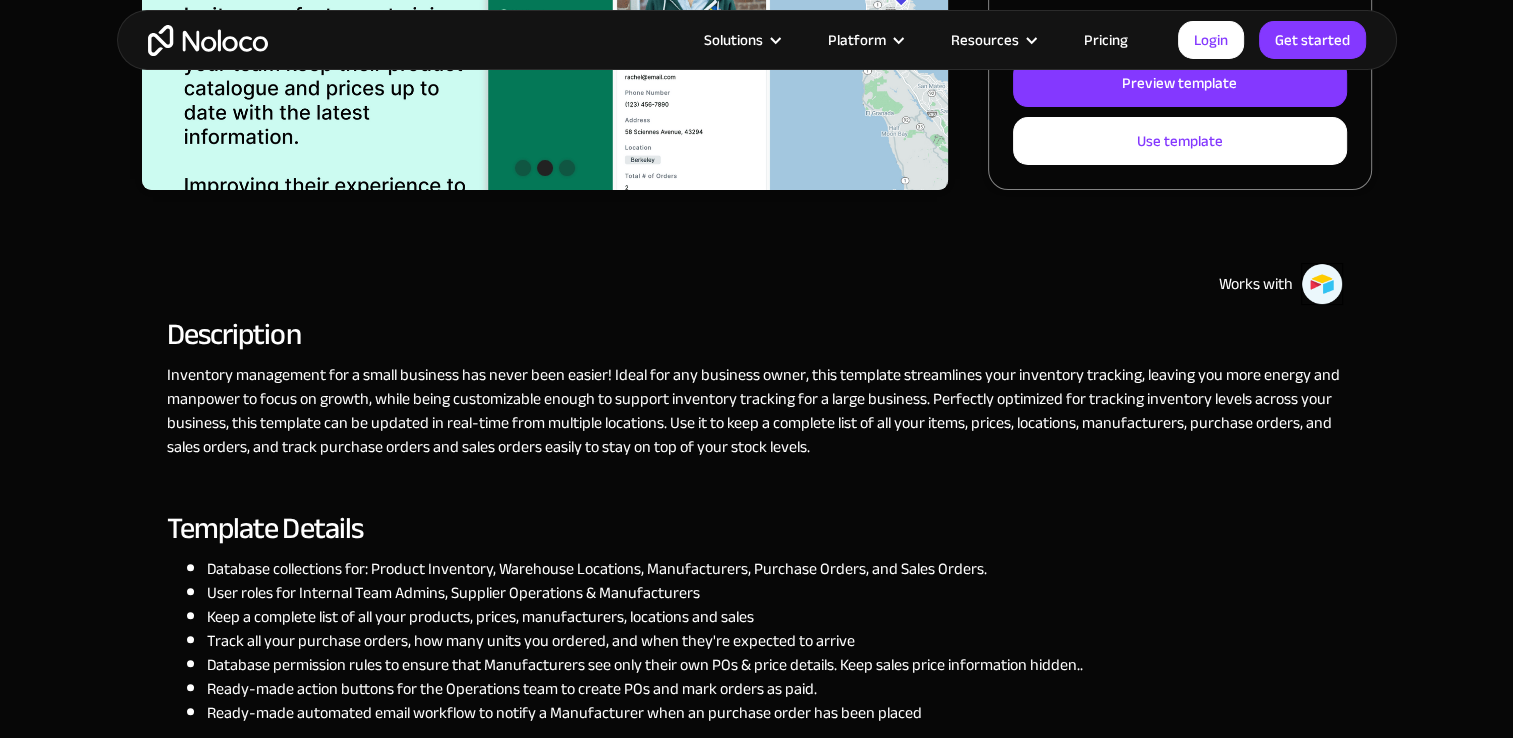 drag, startPoint x: 454, startPoint y: 578, endPoint x: 537, endPoint y: 600, distance: 85.86617 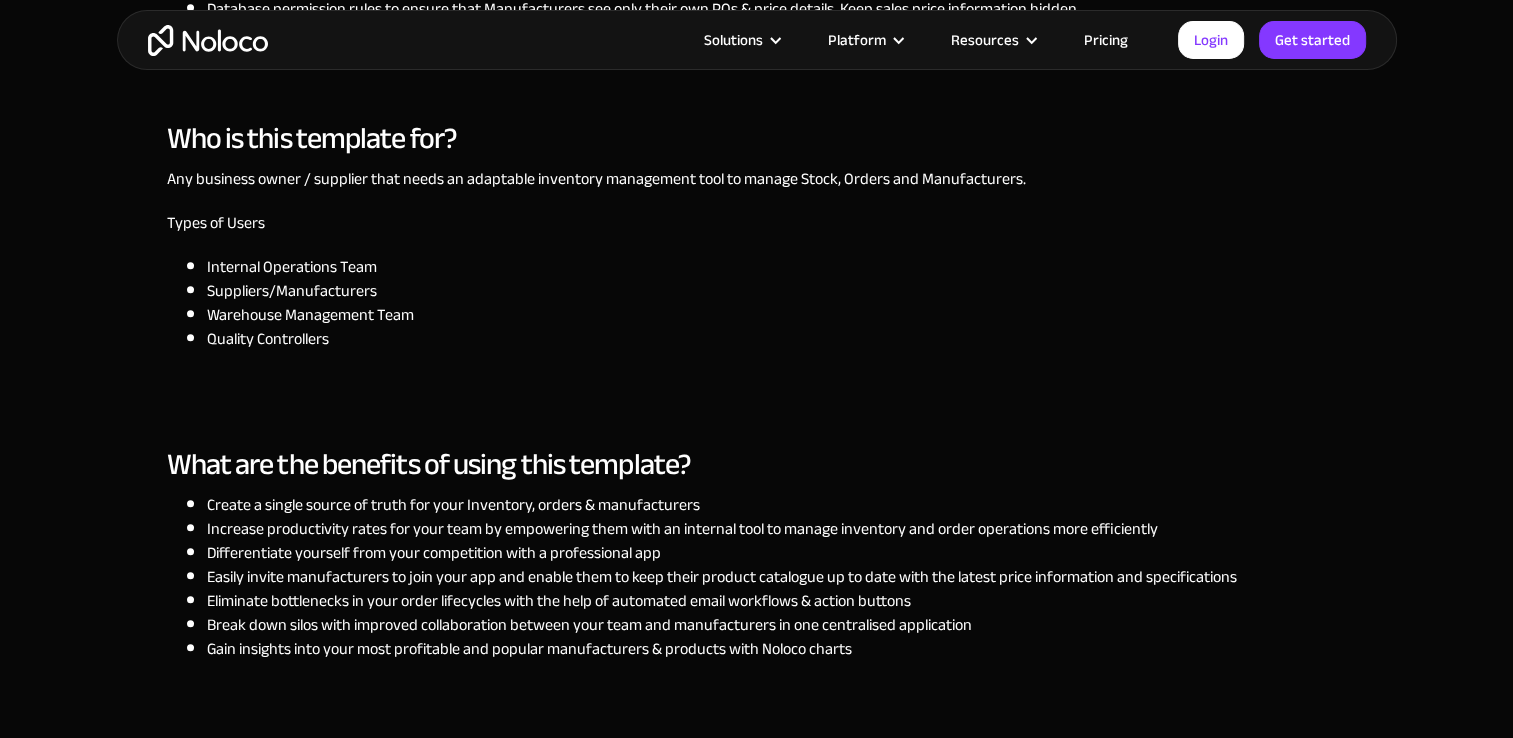 scroll, scrollTop: 1300, scrollLeft: 0, axis: vertical 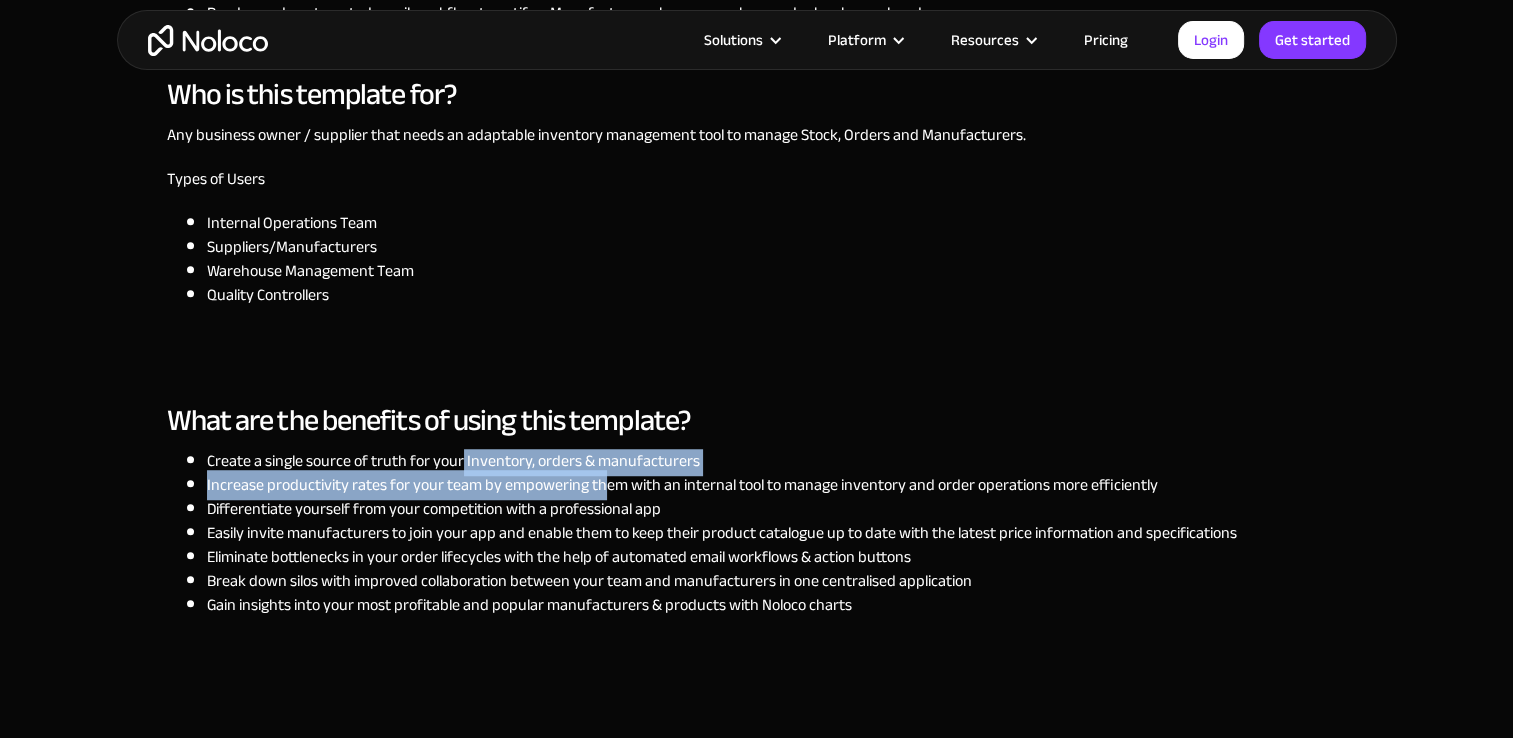 drag, startPoint x: 458, startPoint y: 455, endPoint x: 600, endPoint y: 471, distance: 142.89856 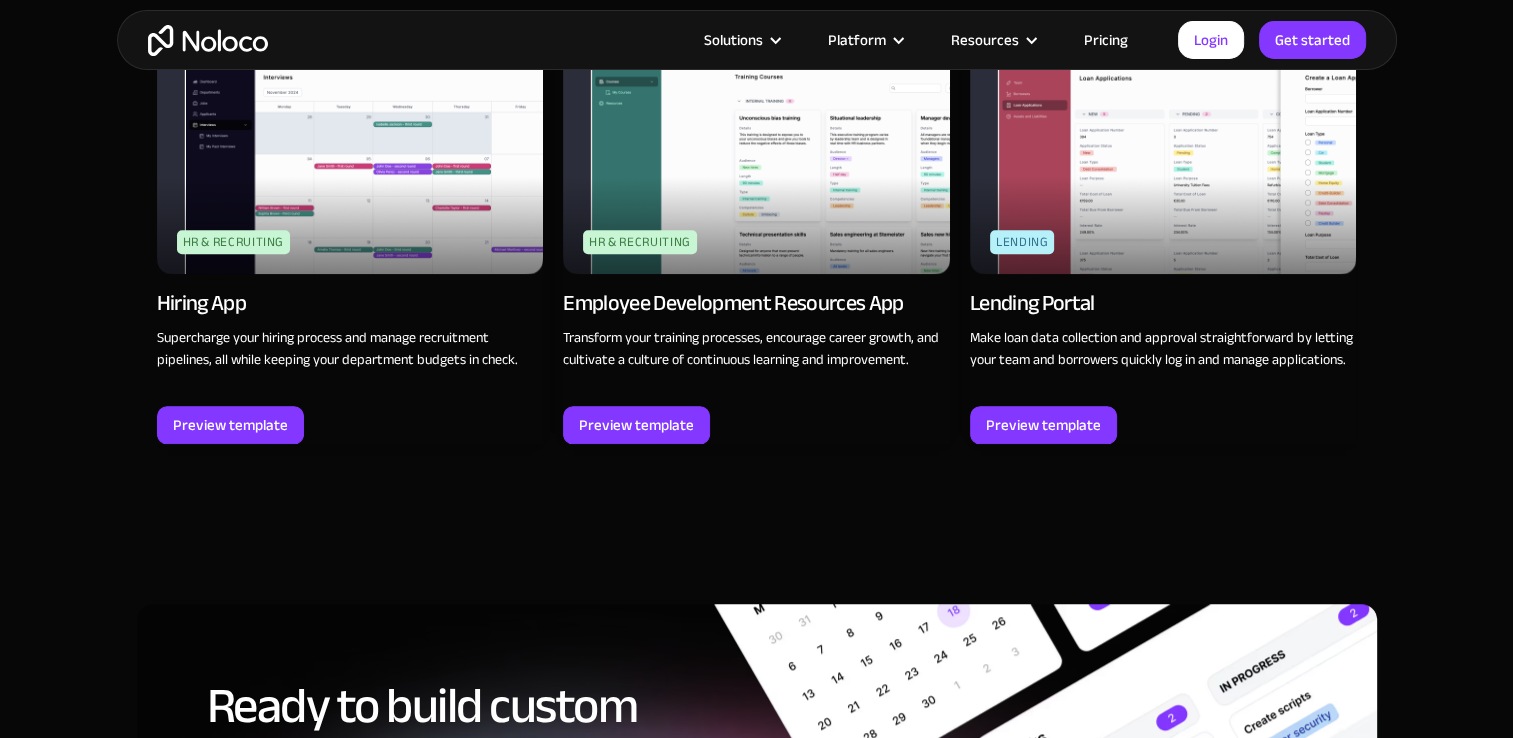 scroll, scrollTop: 2100, scrollLeft: 0, axis: vertical 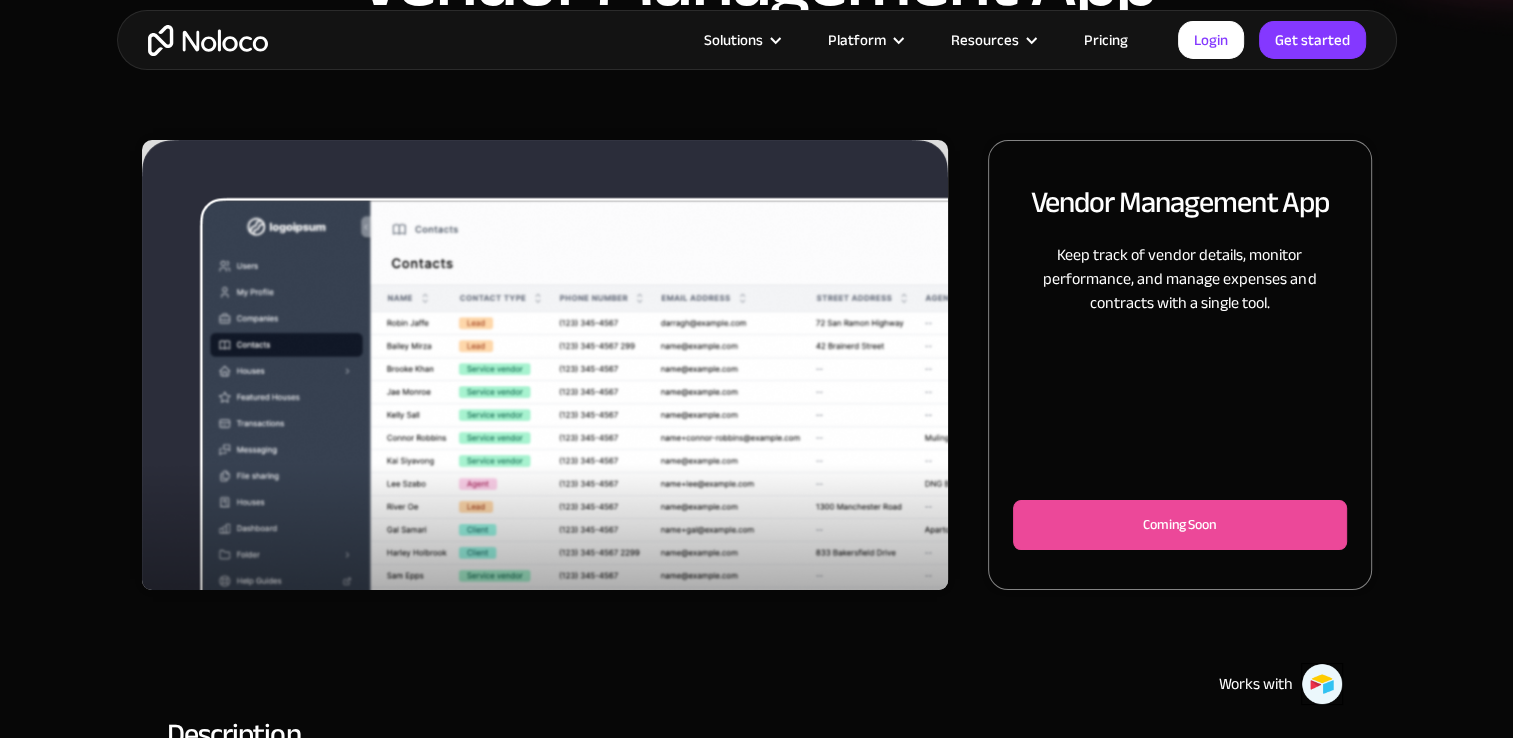 click at bounding box center (545, 402) 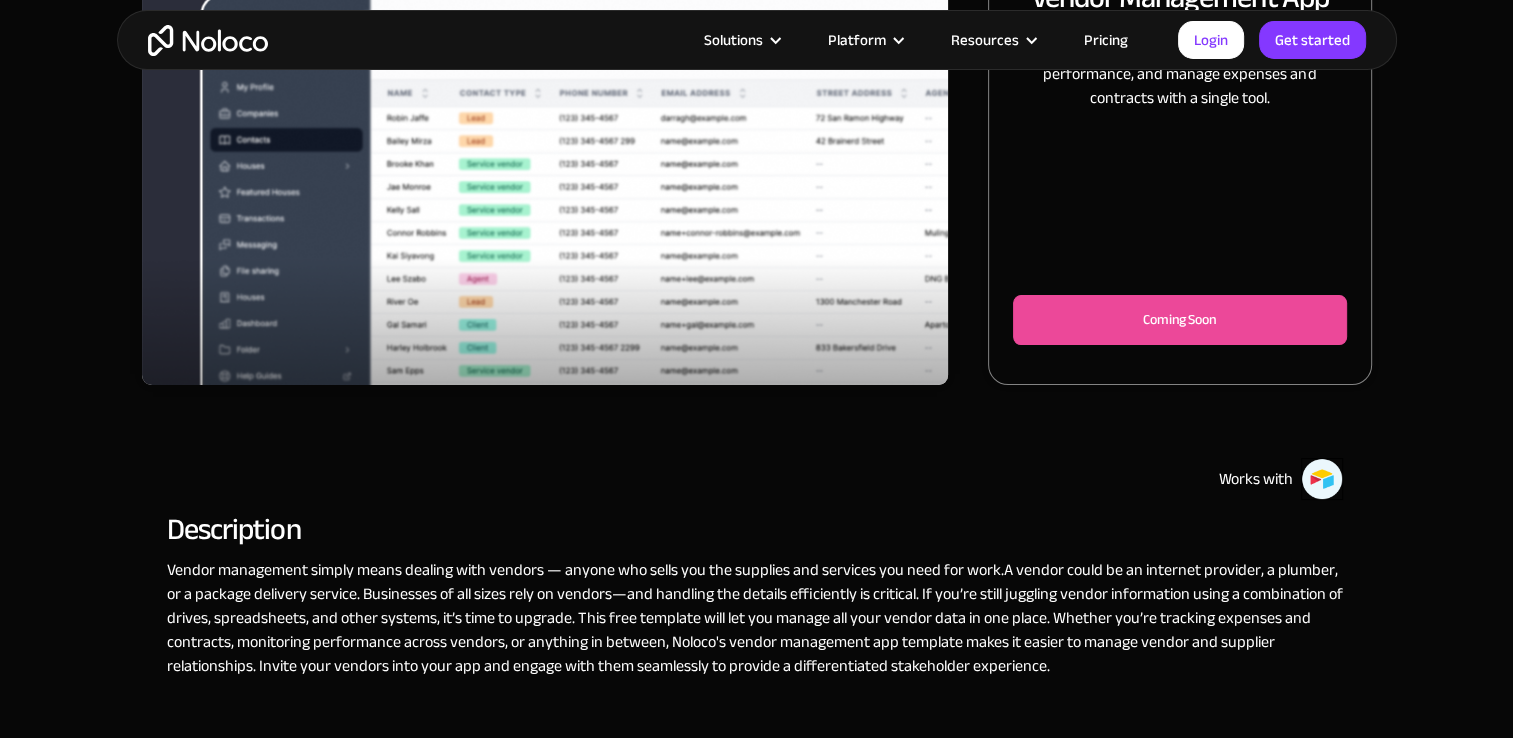 scroll, scrollTop: 600, scrollLeft: 0, axis: vertical 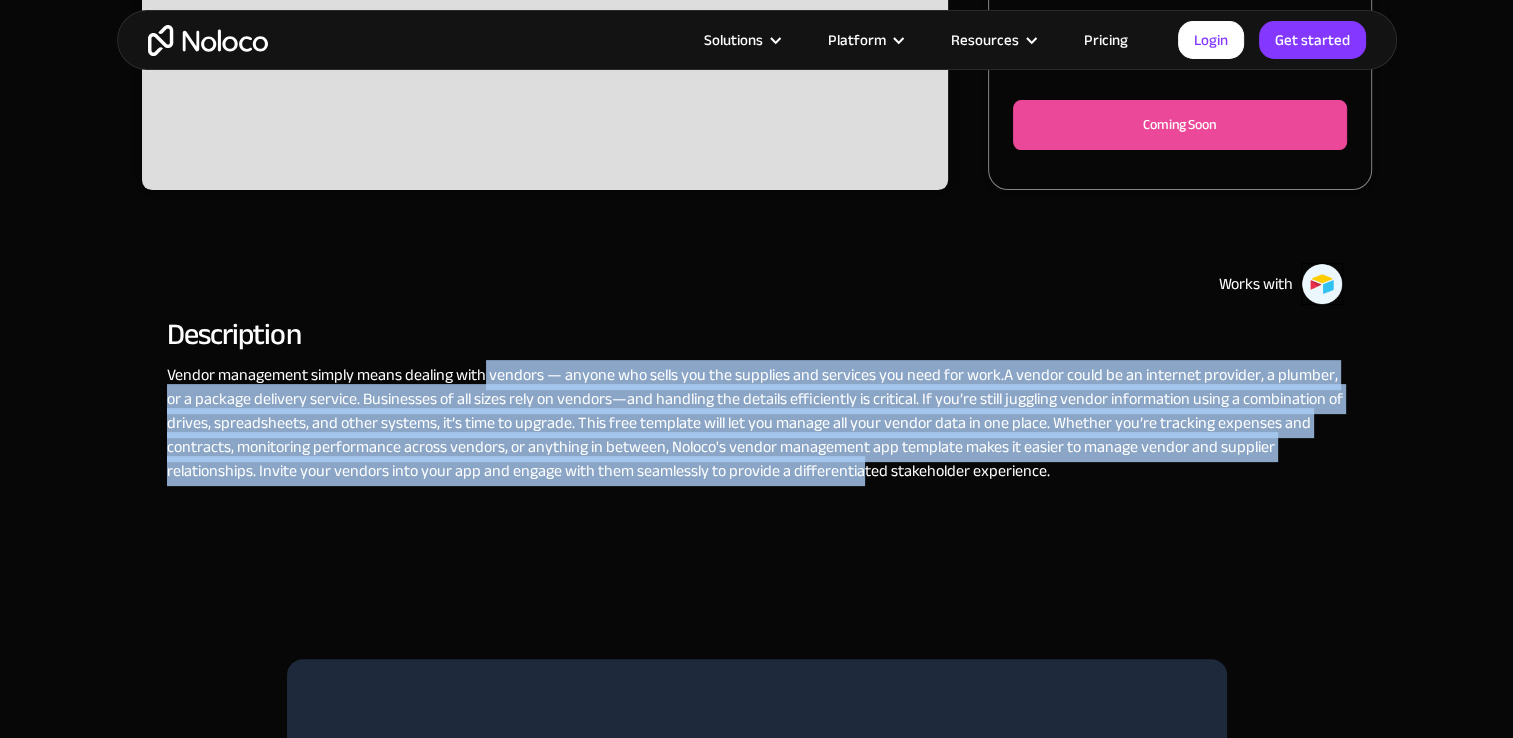 drag, startPoint x: 482, startPoint y: 388, endPoint x: 885, endPoint y: 466, distance: 410.47897 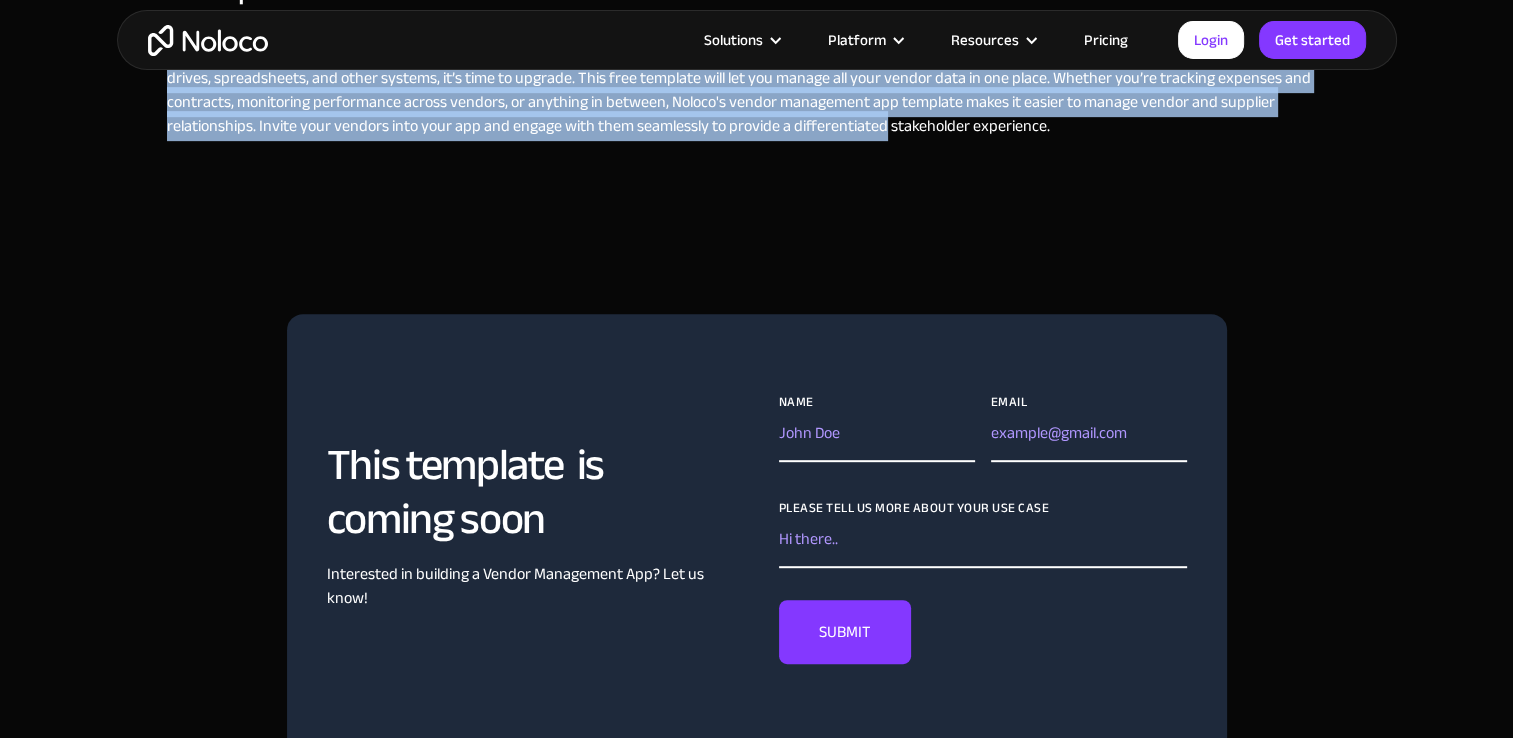 scroll, scrollTop: 900, scrollLeft: 0, axis: vertical 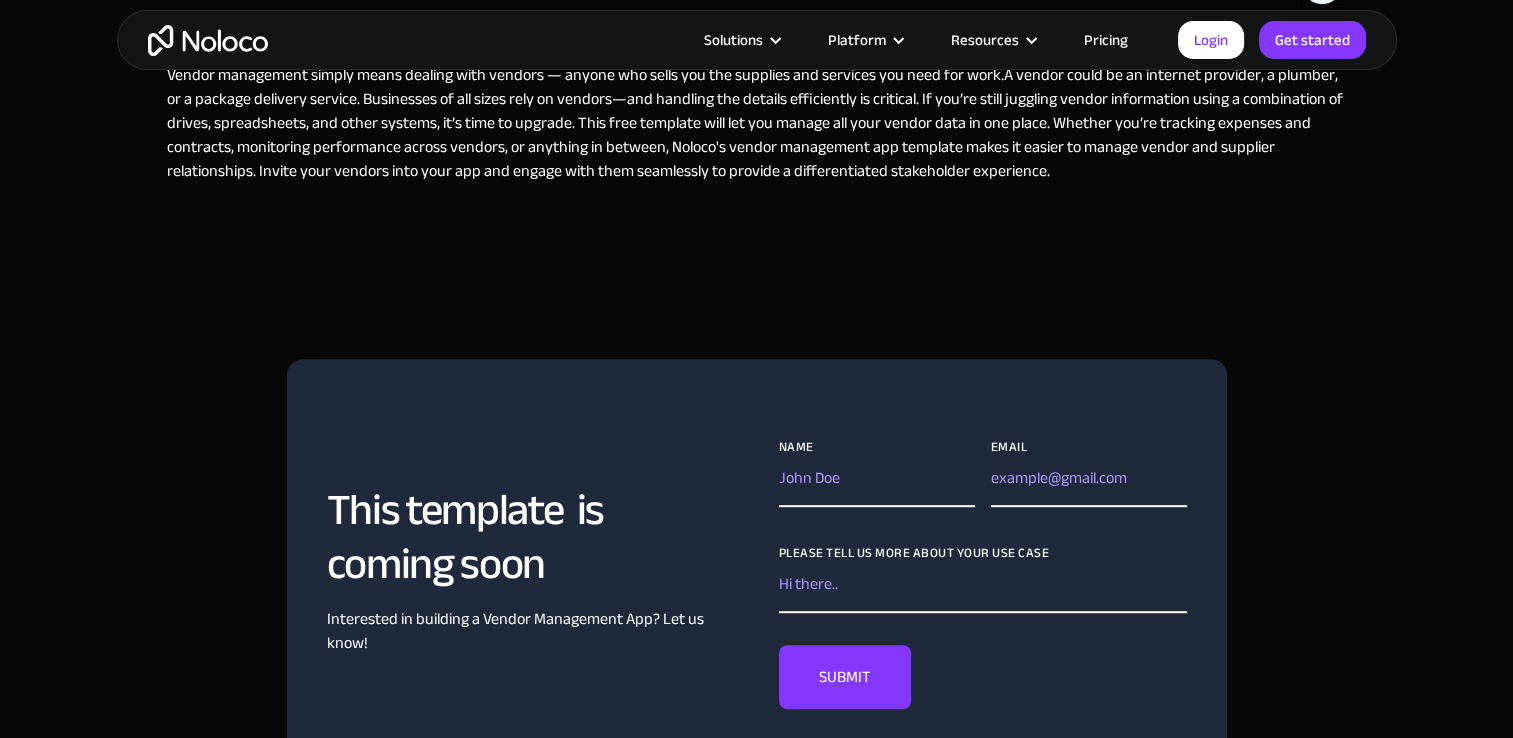 click on "This template  is coming soon Interested in building a Vendor Management App? Let us know! [NAME] [EMAIL] Please tell us more about your use case  SUBMIT Thank you! Your submission has been received! Oops! Something went wrong while submitting the form." at bounding box center (756, 559) 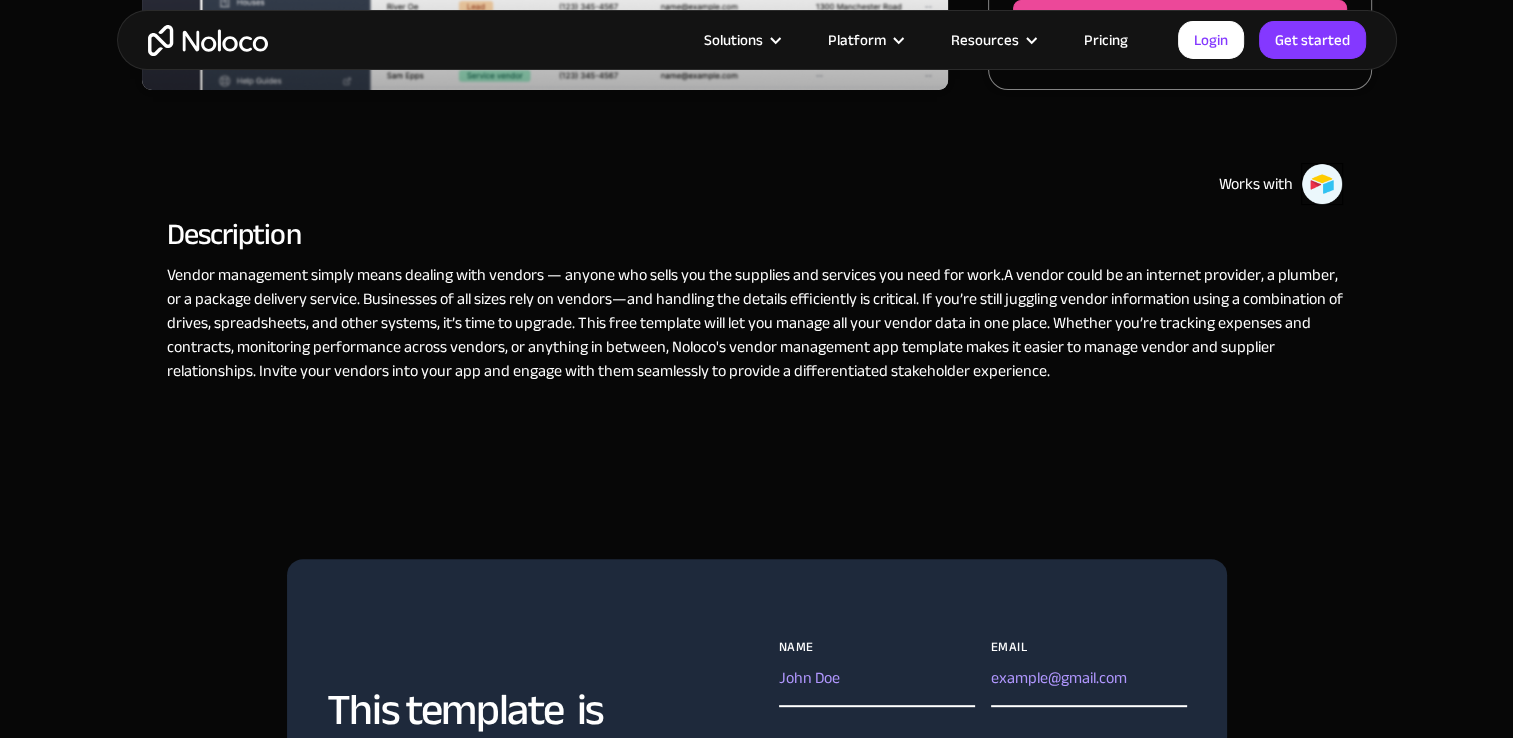 scroll, scrollTop: 800, scrollLeft: 0, axis: vertical 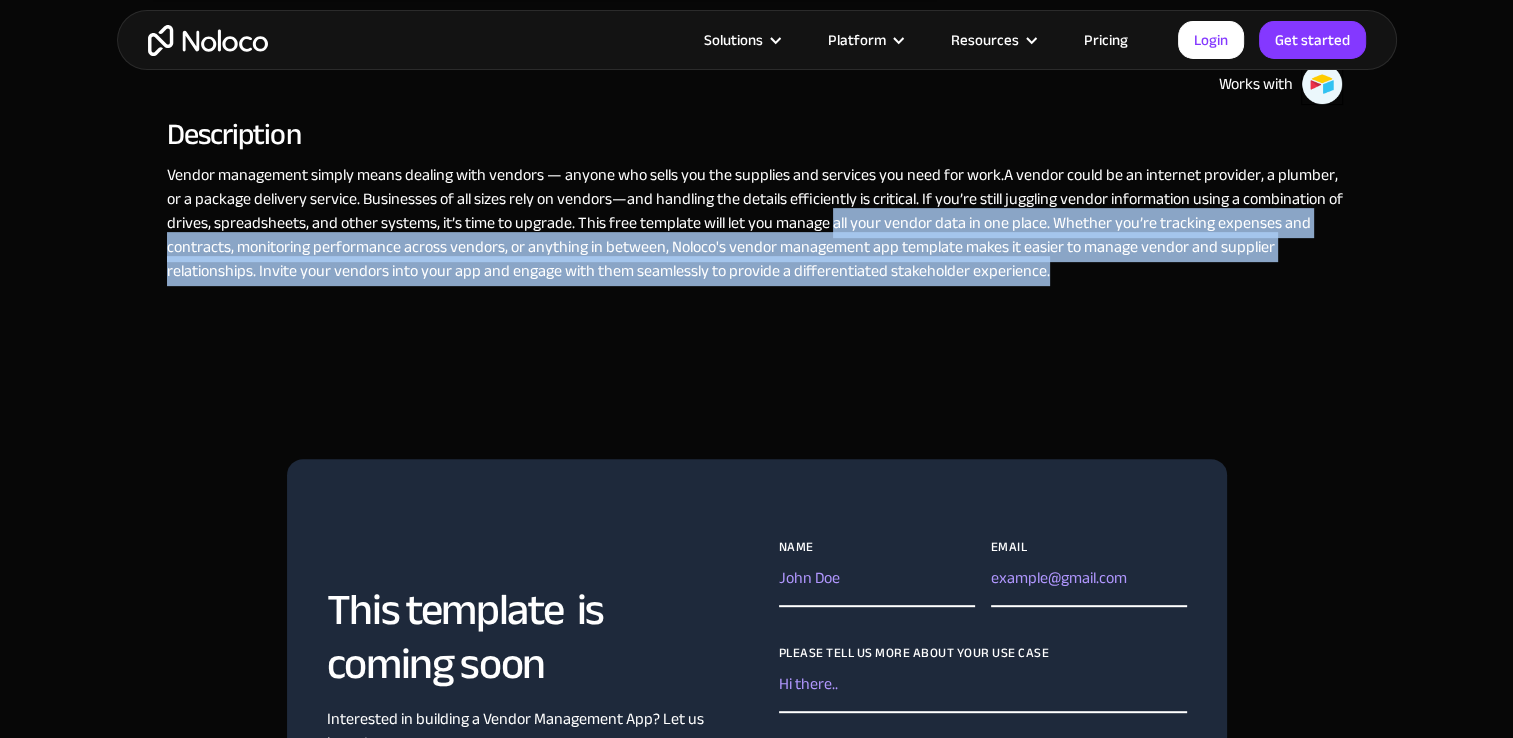 drag, startPoint x: 889, startPoint y: 226, endPoint x: 1059, endPoint y: 280, distance: 178.3704 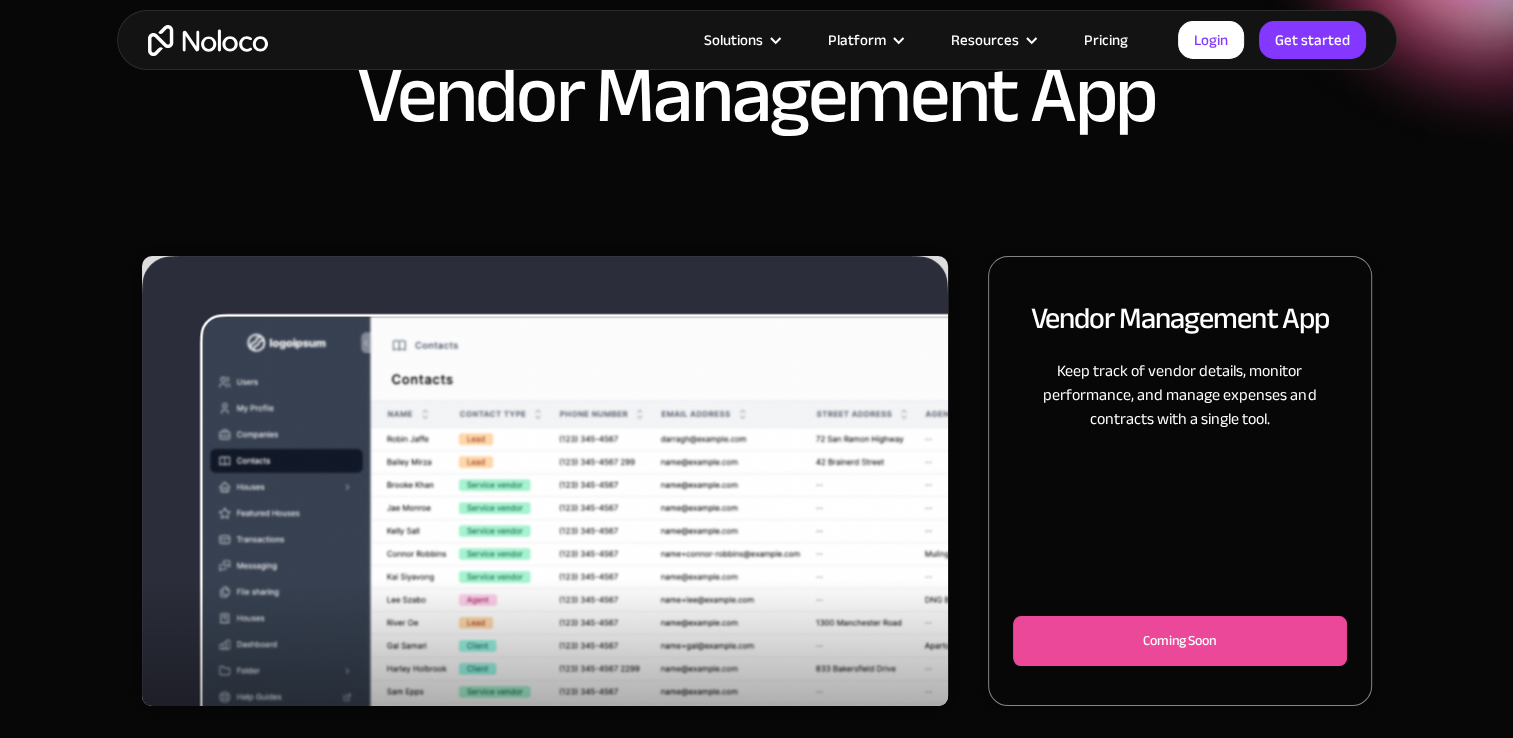 scroll, scrollTop: 0, scrollLeft: 0, axis: both 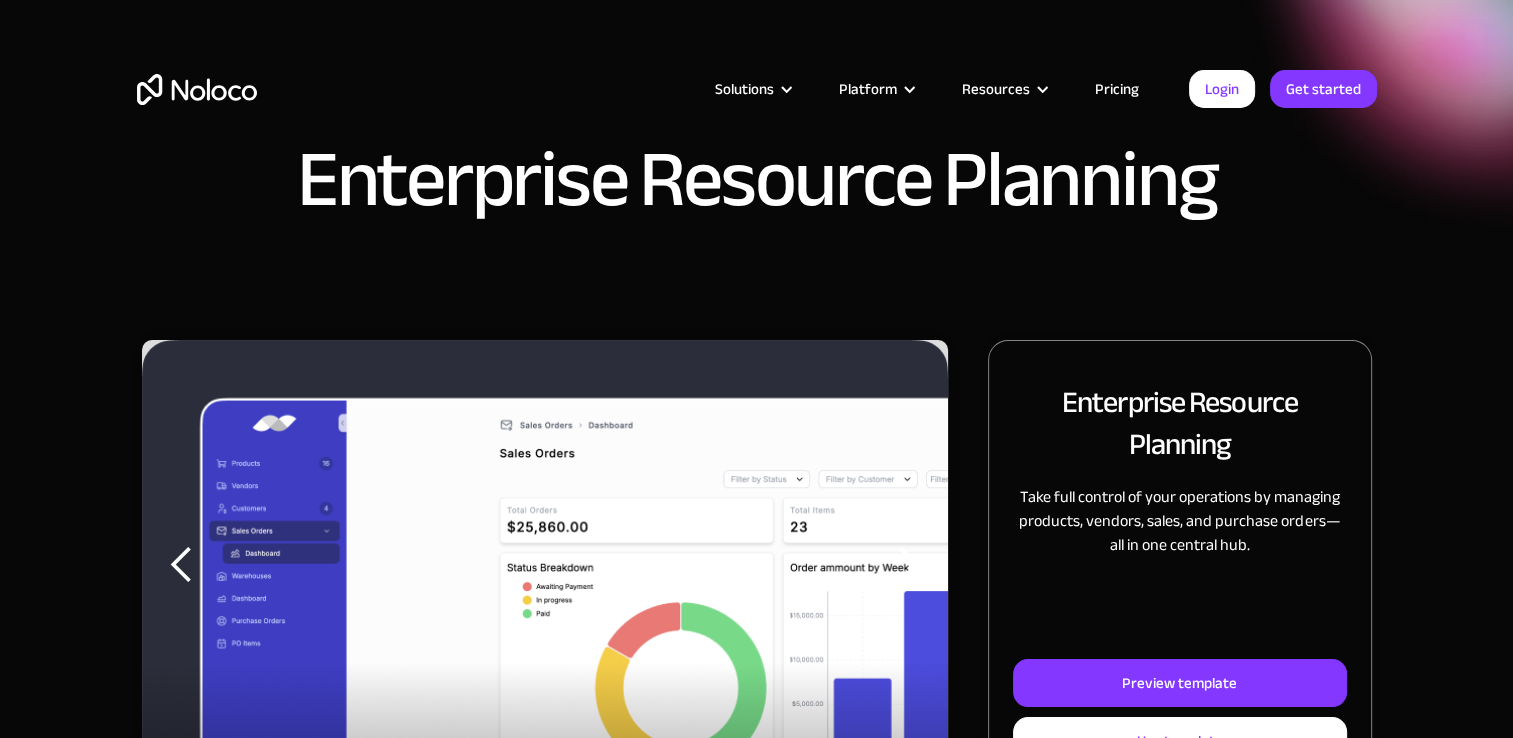 click at bounding box center (545, 602) 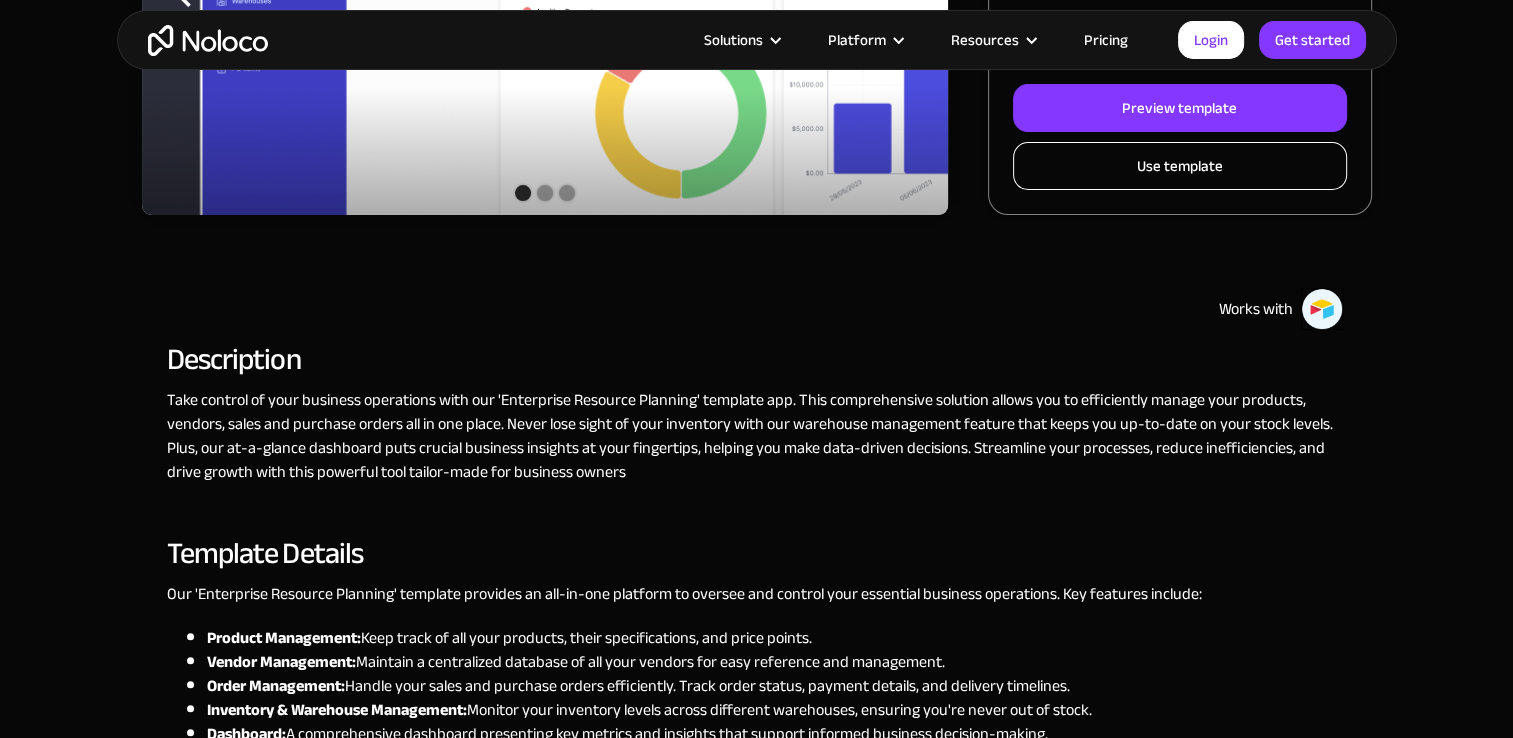 scroll, scrollTop: 600, scrollLeft: 0, axis: vertical 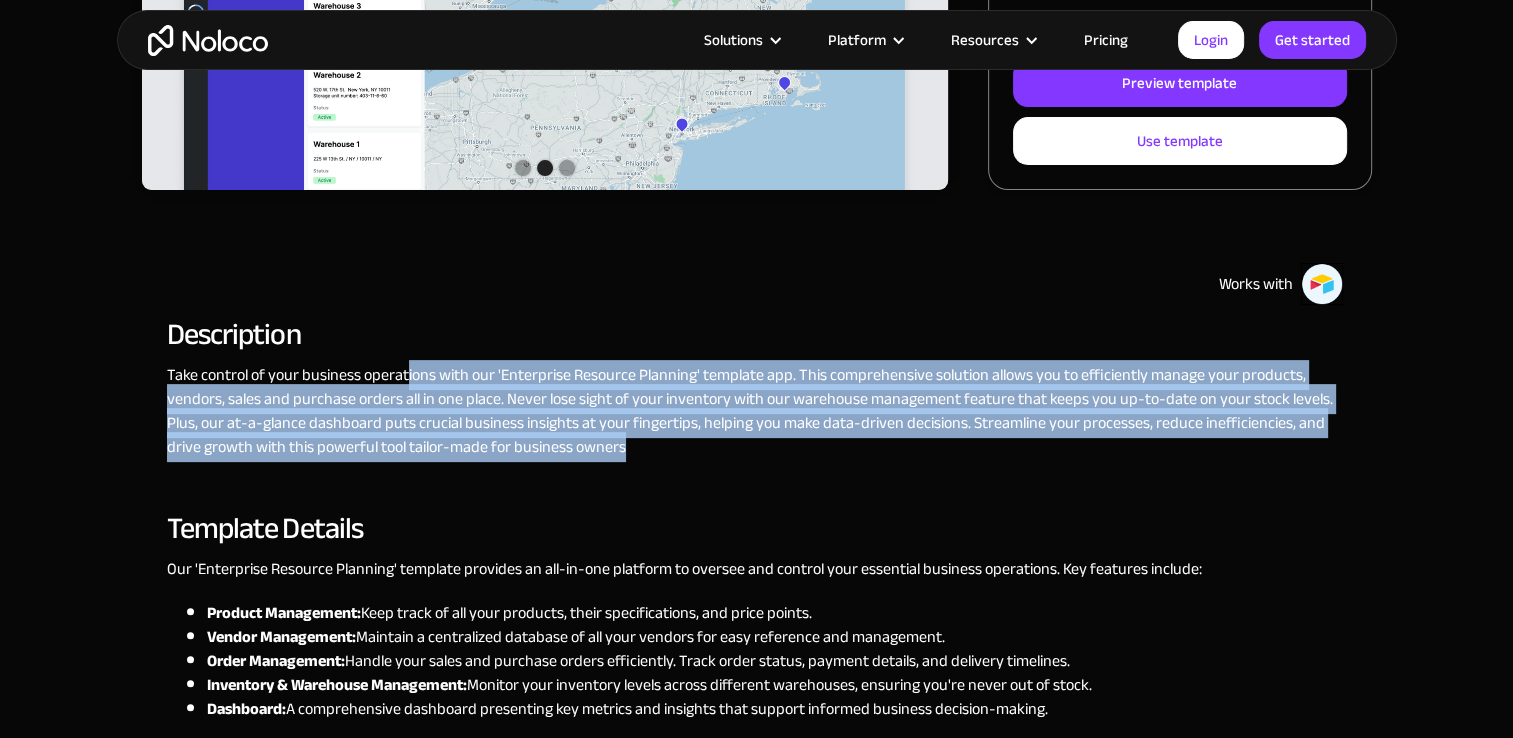 drag, startPoint x: 404, startPoint y: 358, endPoint x: 730, endPoint y: 446, distance: 337.6685 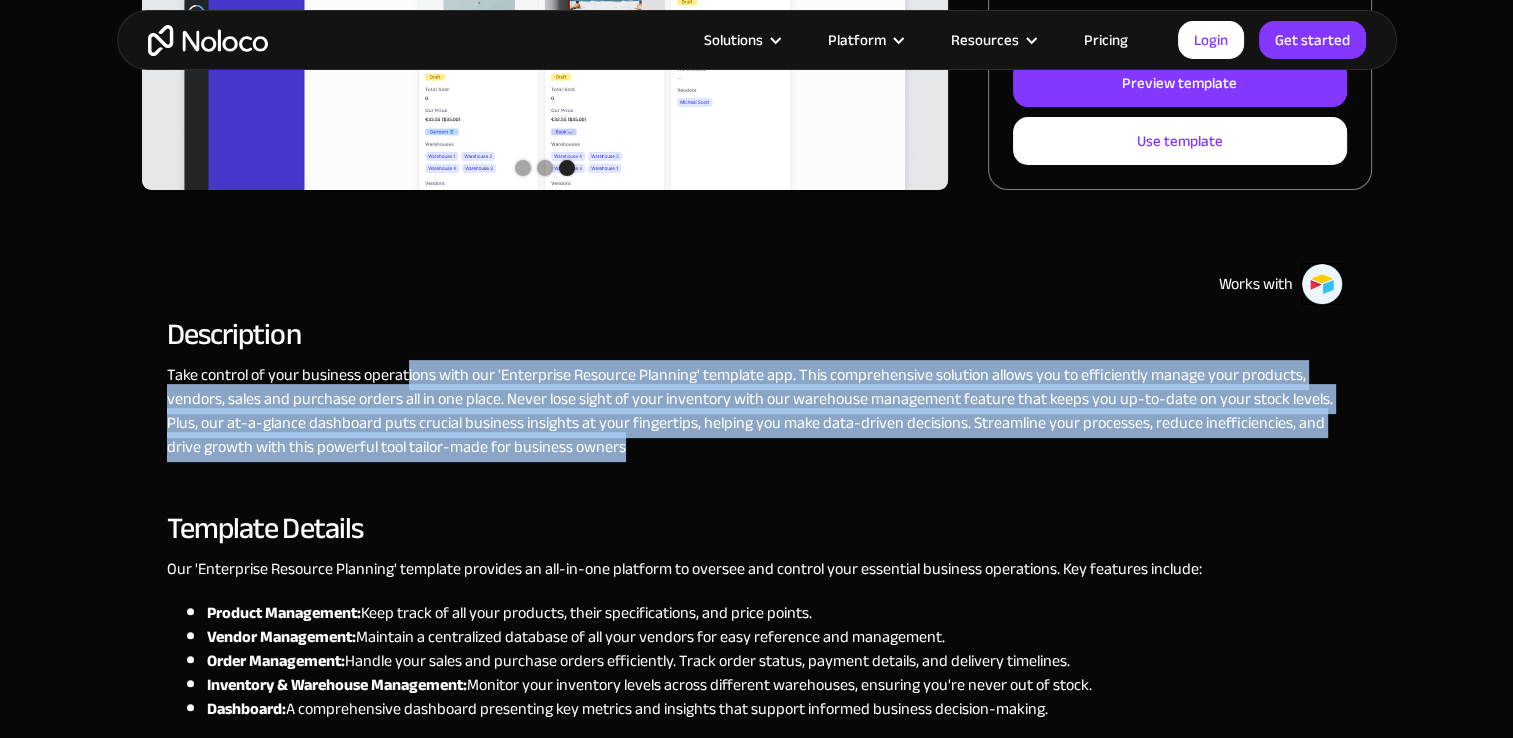 click on "Take control of your business operations with our 'Enterprise Resource Planning' template app. This comprehensive solution allows you to efficiently manage your products, vendors, sales and purchase orders all in one place. Never lose sight of your inventory with our warehouse management feature that keeps you up-to-date on your stock levels. Plus, our at-a-glance dashboard puts crucial business insights at your fingertips, helping you make data-driven decisions. Streamline your processes, reduce inefficiencies, and drive growth with this powerful tool tailor-made for business owners" at bounding box center (757, 411) 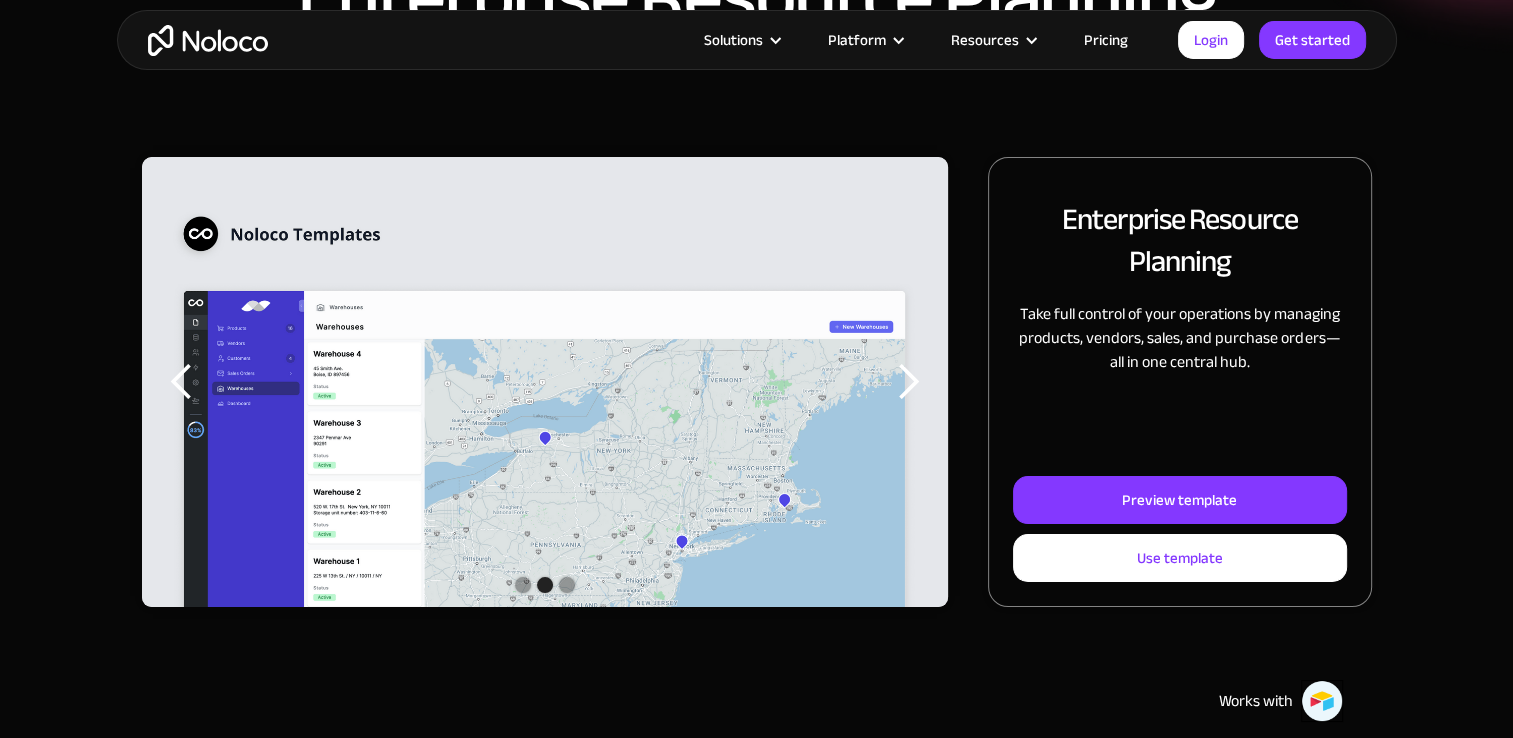scroll, scrollTop: 100, scrollLeft: 0, axis: vertical 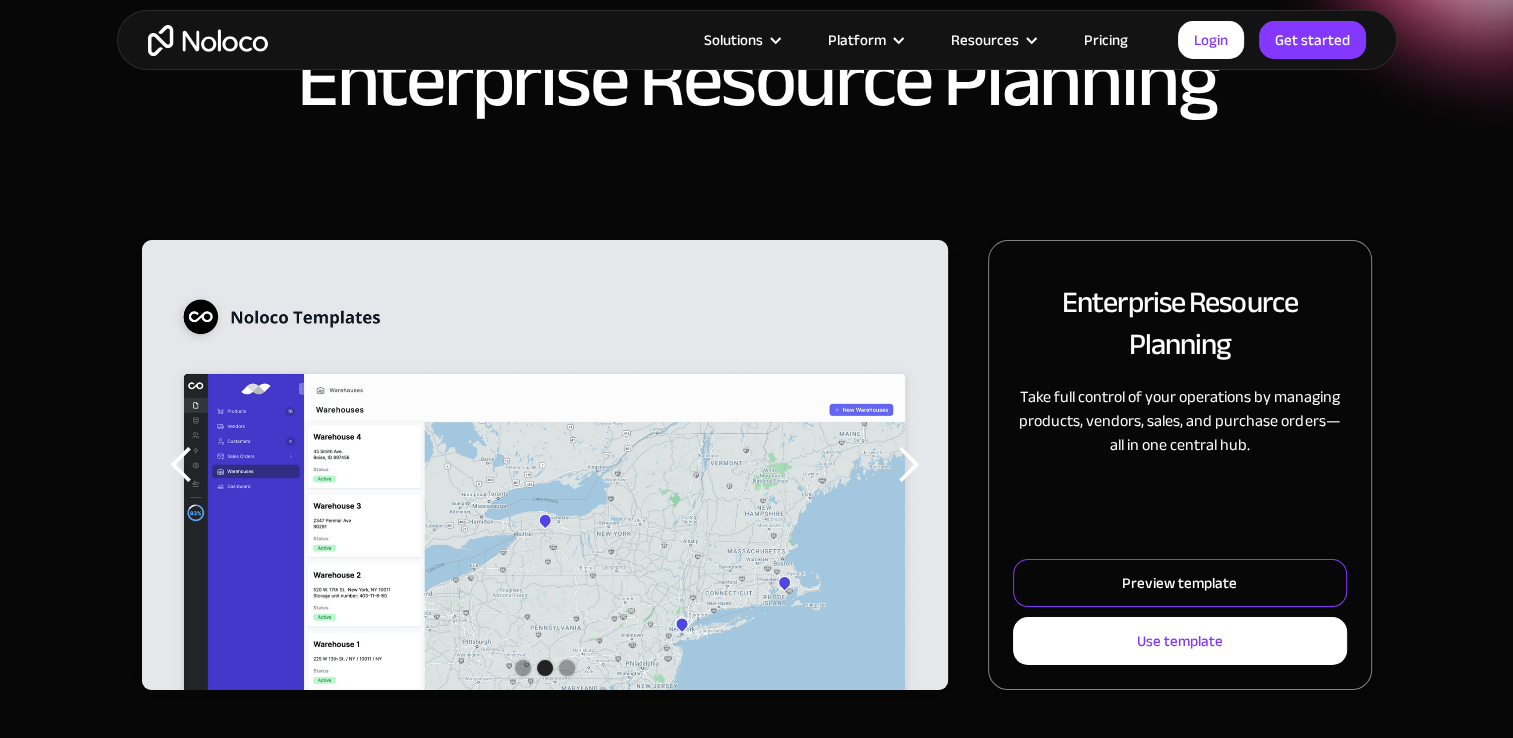 click on "Preview template" at bounding box center [1179, 583] 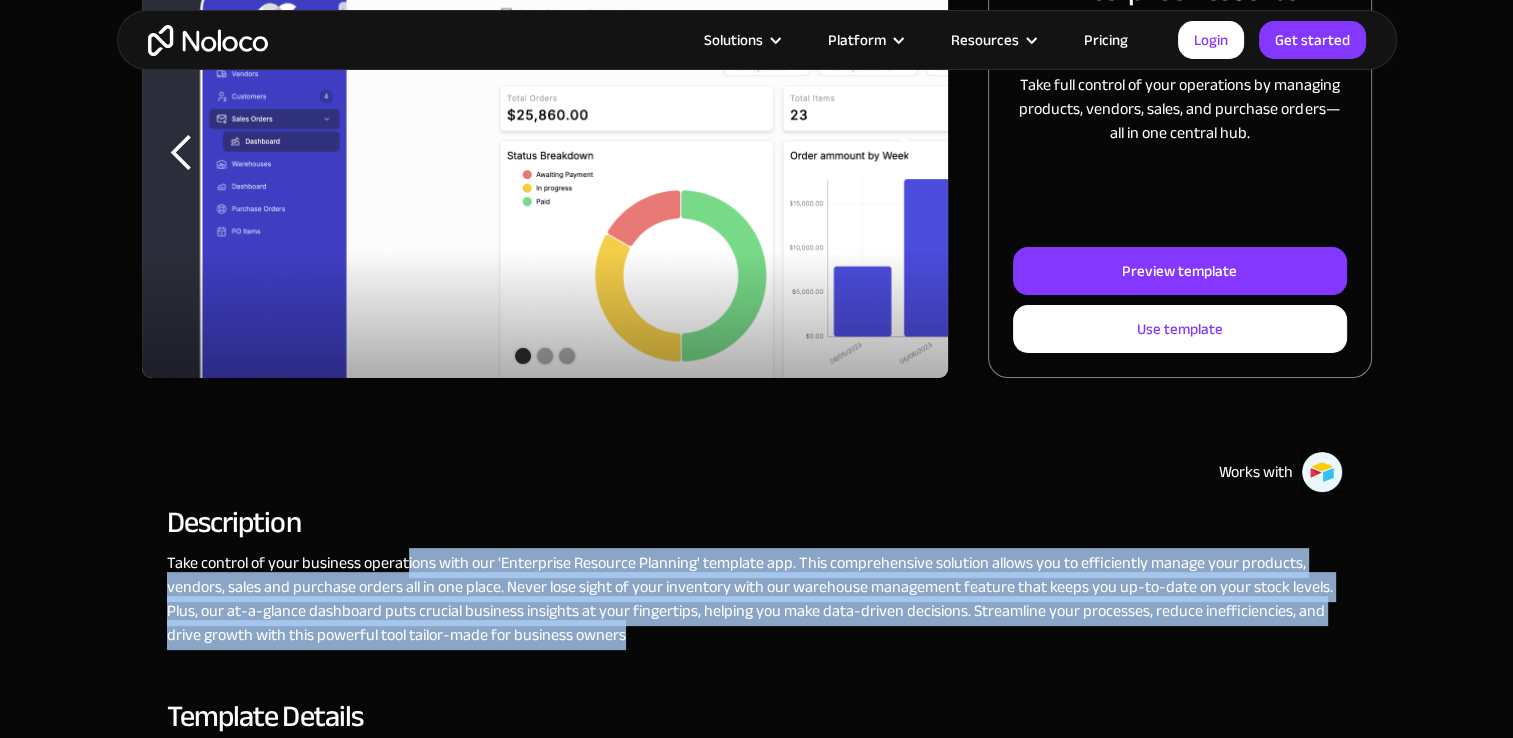 scroll, scrollTop: 400, scrollLeft: 0, axis: vertical 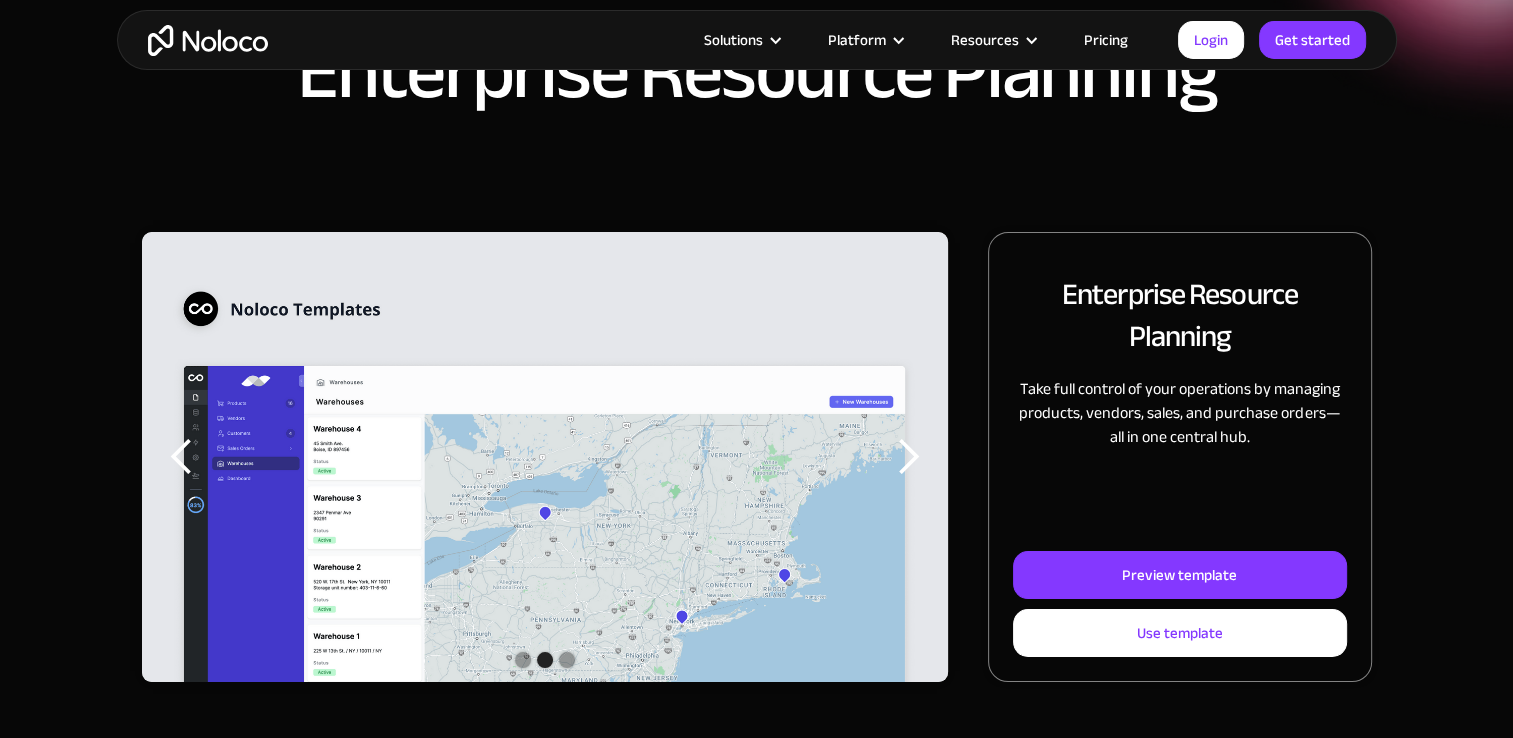 click on "Pricing" at bounding box center [1106, 40] 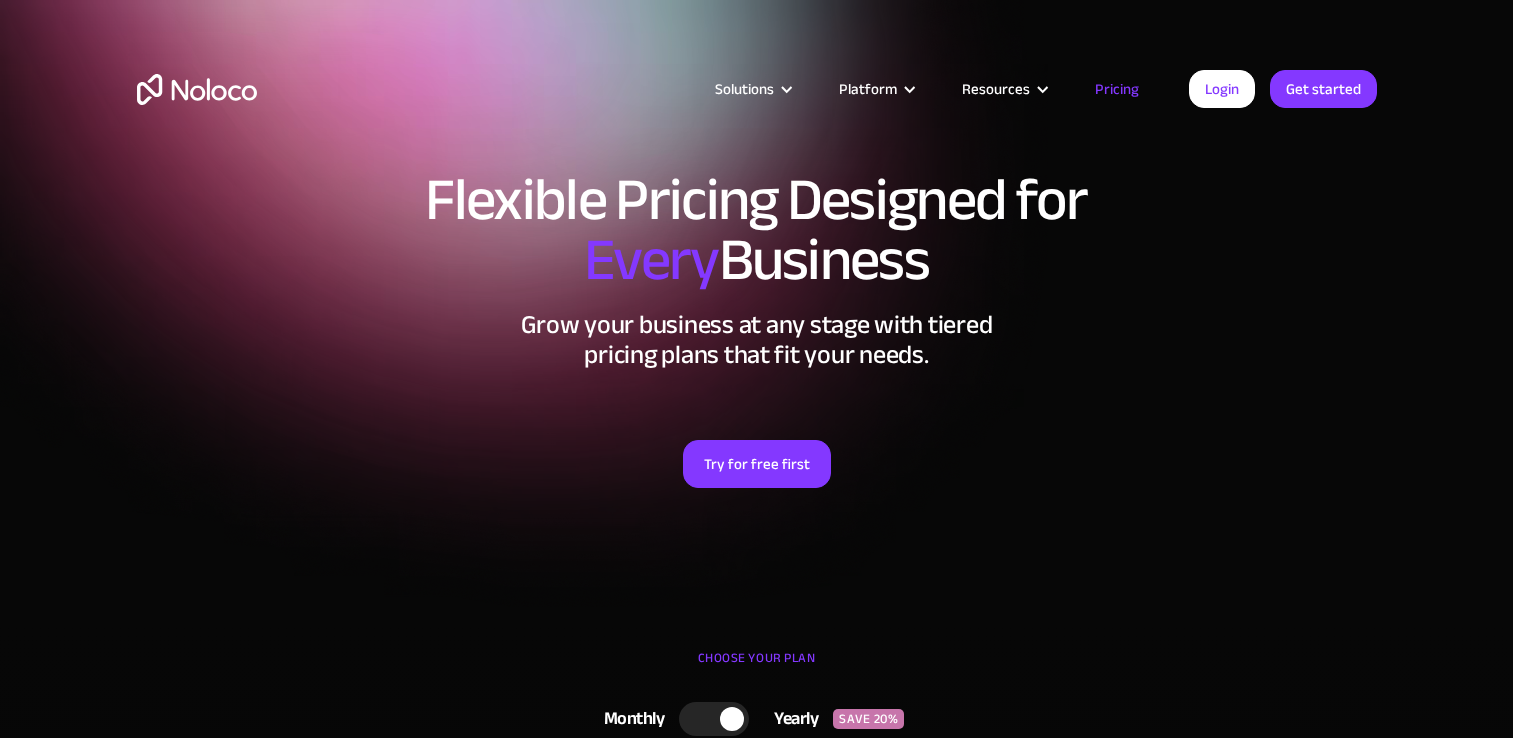 scroll, scrollTop: 0, scrollLeft: 0, axis: both 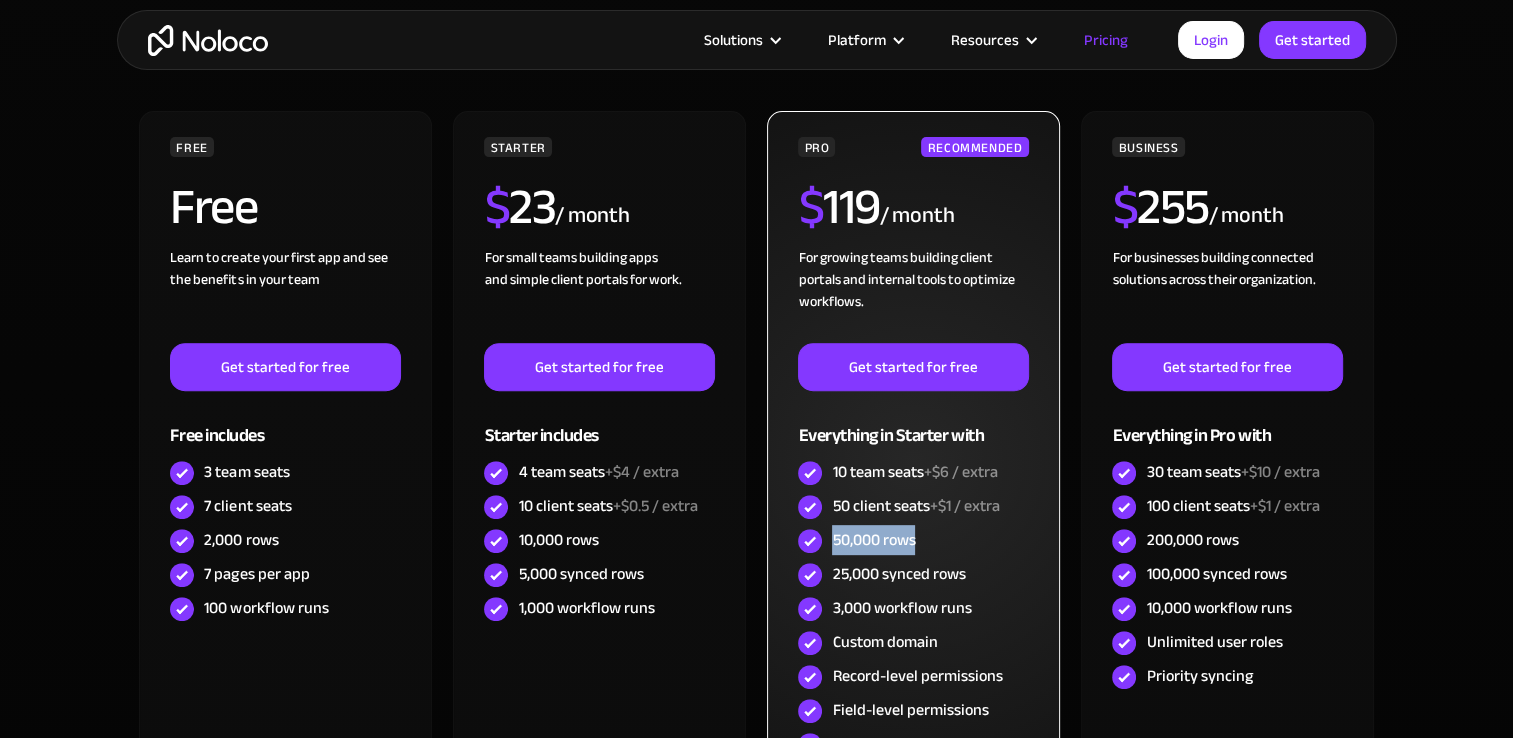 drag, startPoint x: 916, startPoint y: 538, endPoint x: 832, endPoint y: 540, distance: 84.0238 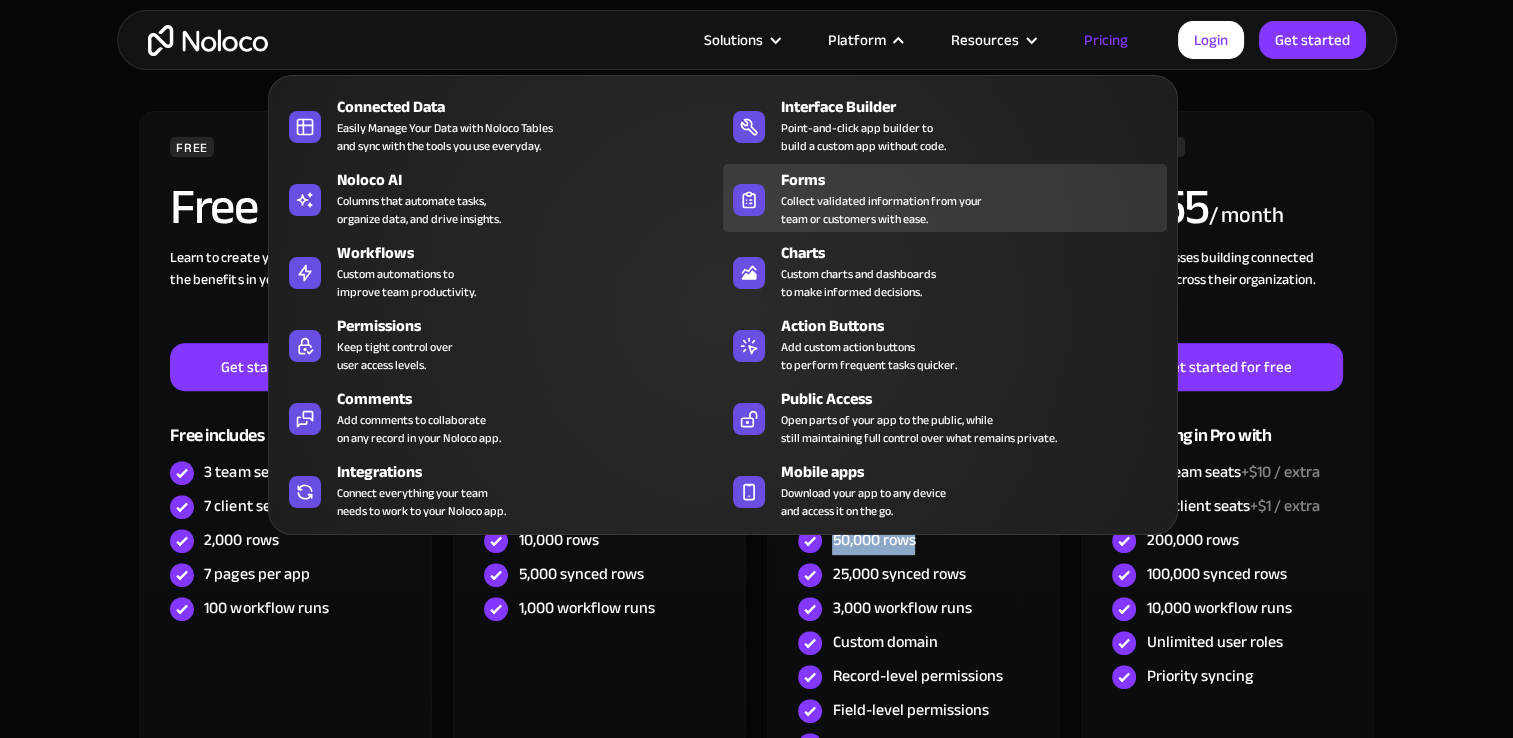 click on "Collect validated information from your  team or customers with ease." at bounding box center [881, 210] 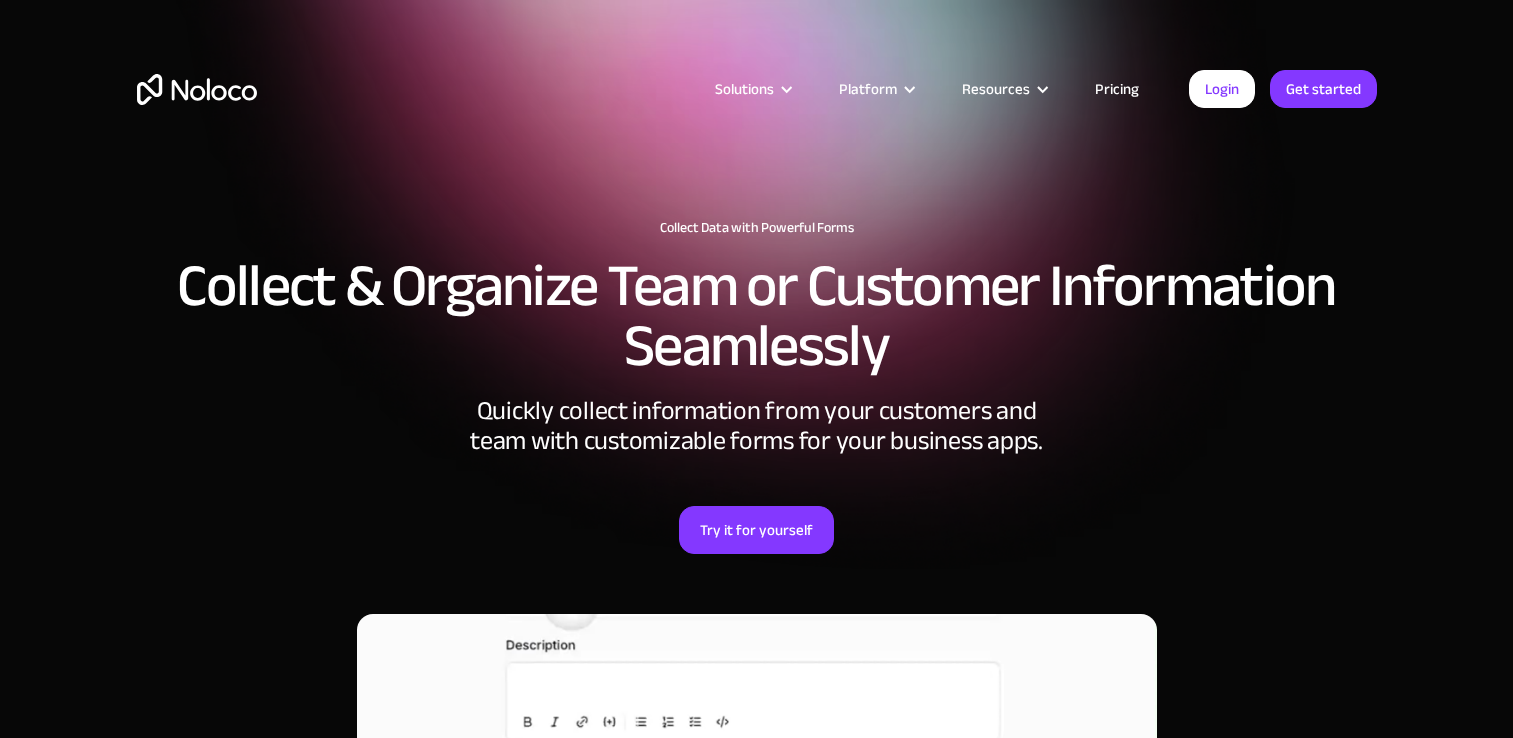 scroll, scrollTop: 0, scrollLeft: 0, axis: both 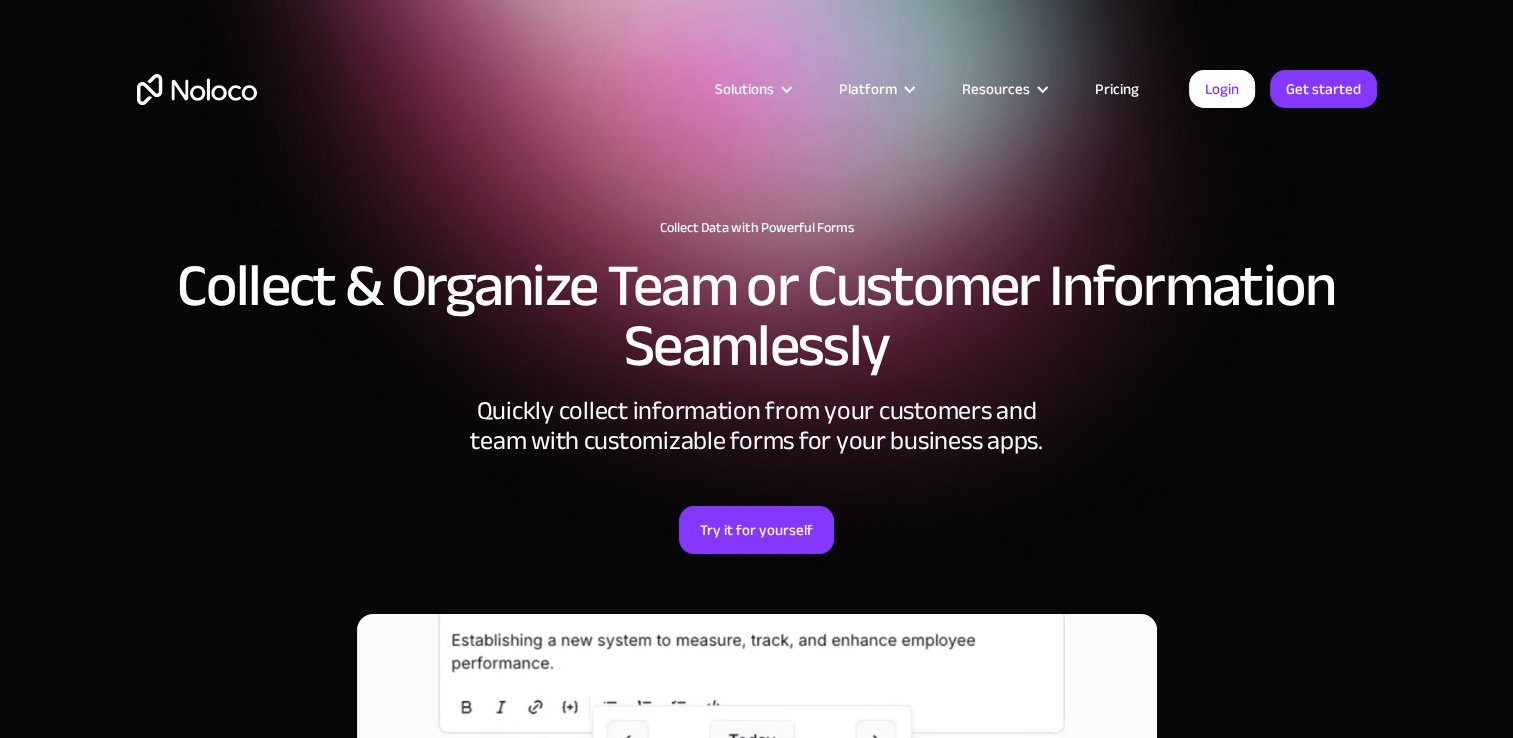 click on "Pricing" at bounding box center [1117, 89] 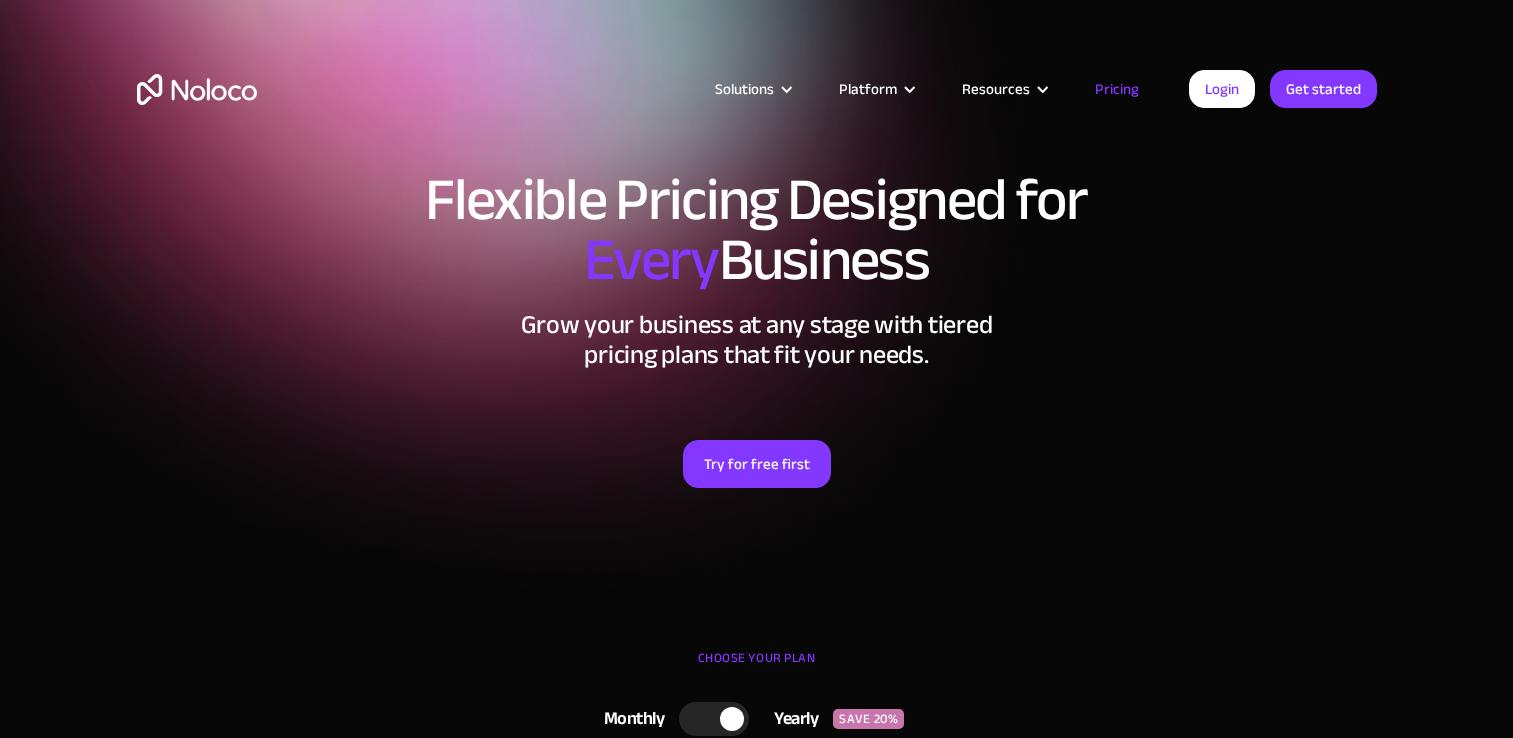 scroll, scrollTop: 0, scrollLeft: 0, axis: both 